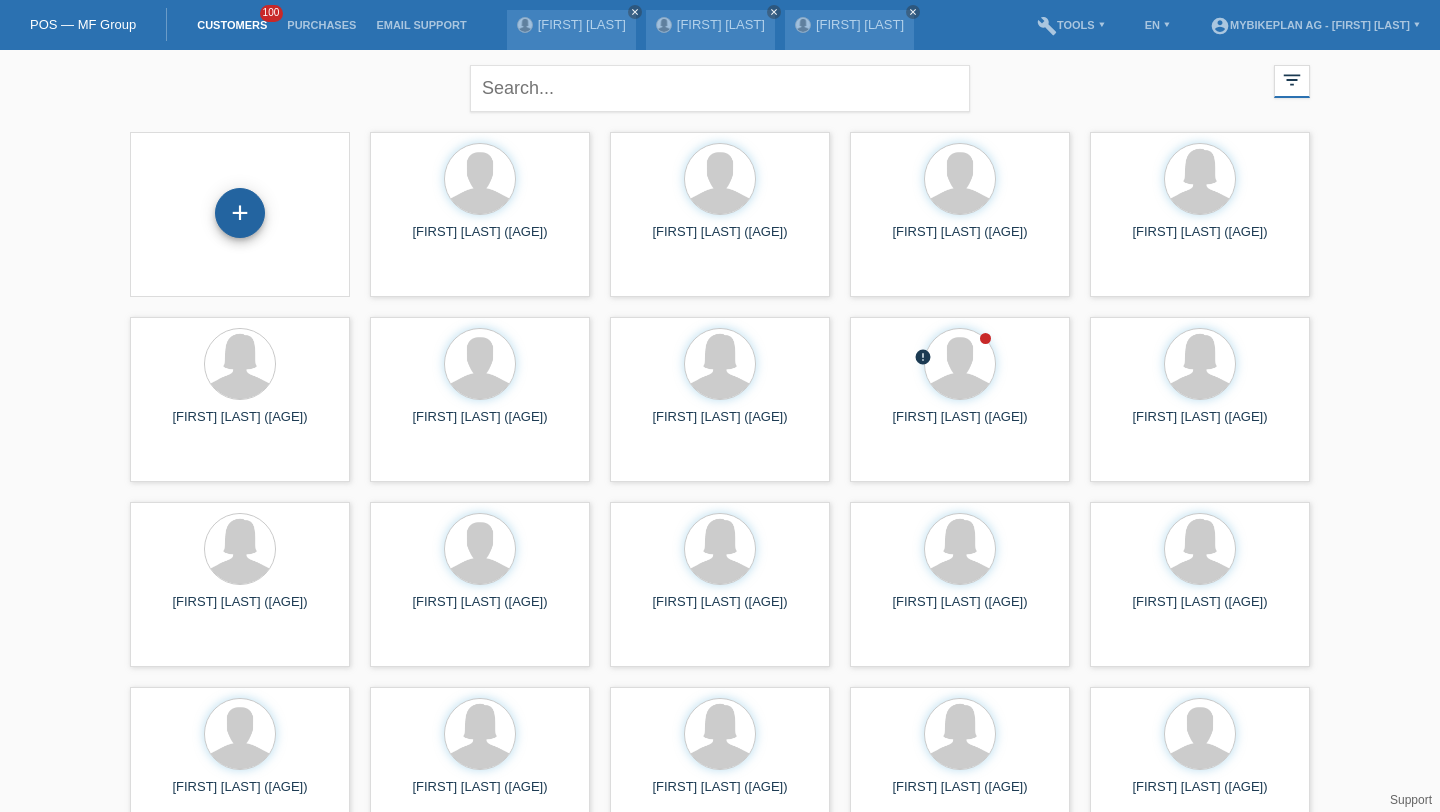 scroll, scrollTop: 0, scrollLeft: 0, axis: both 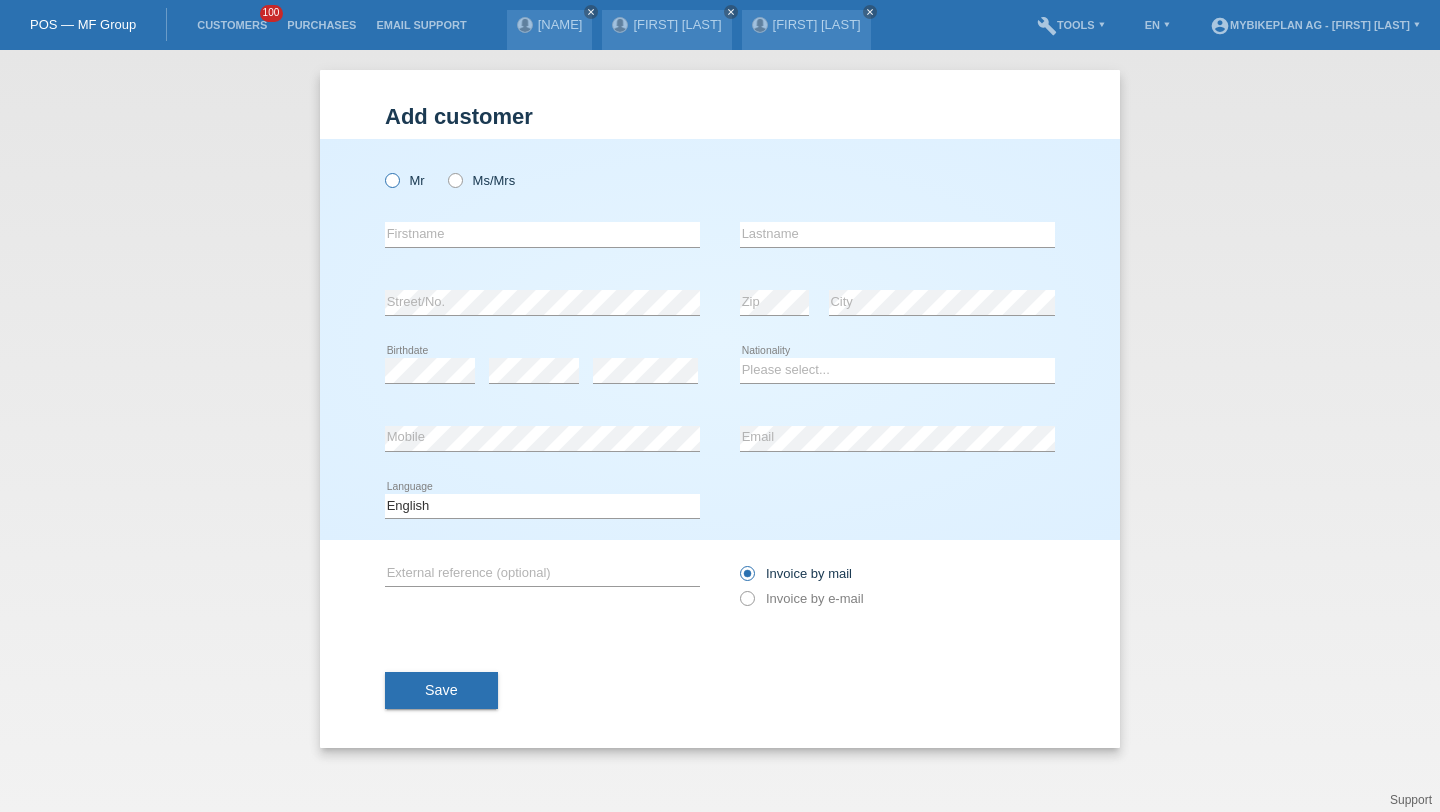 click on "Mr" at bounding box center [405, 180] 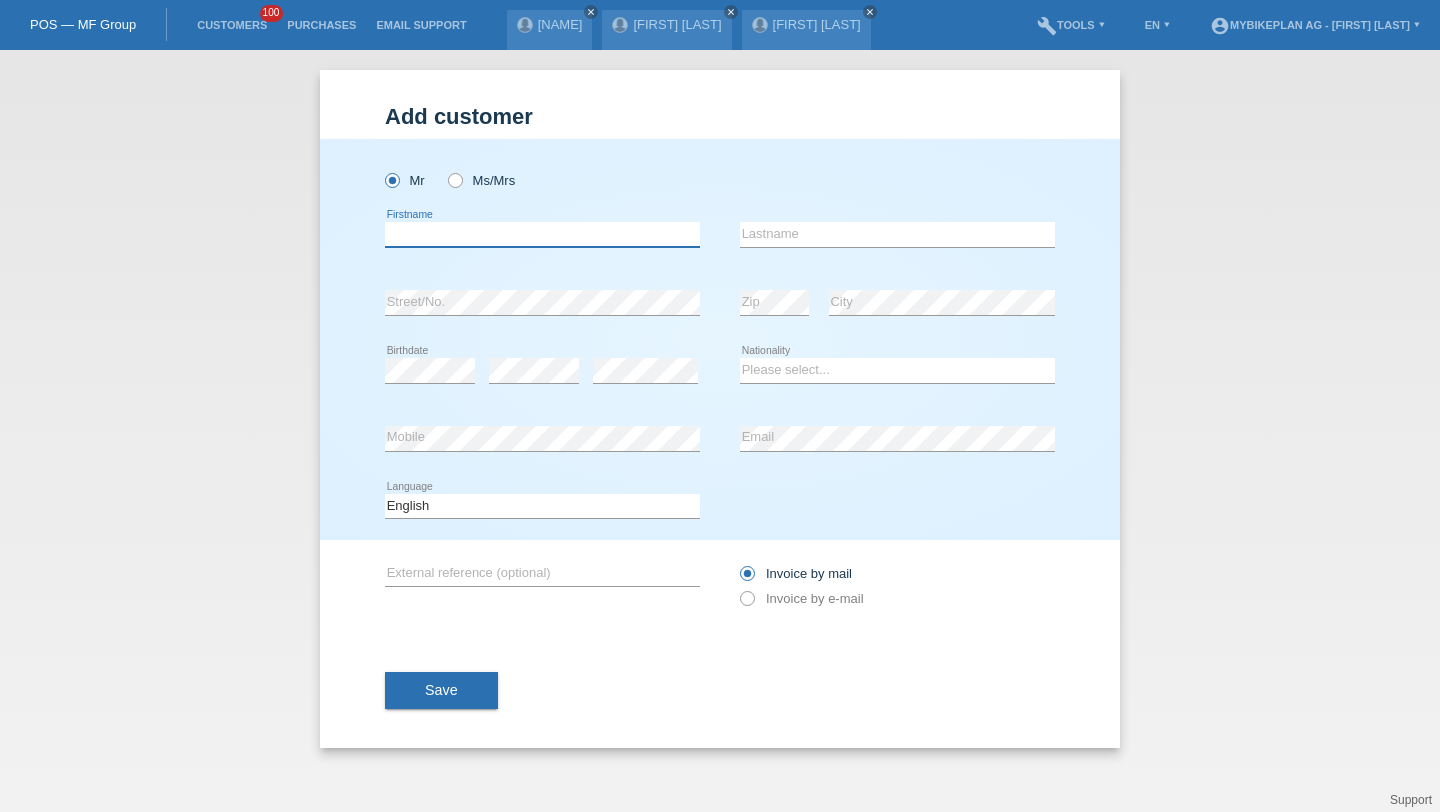 click at bounding box center (542, 234) 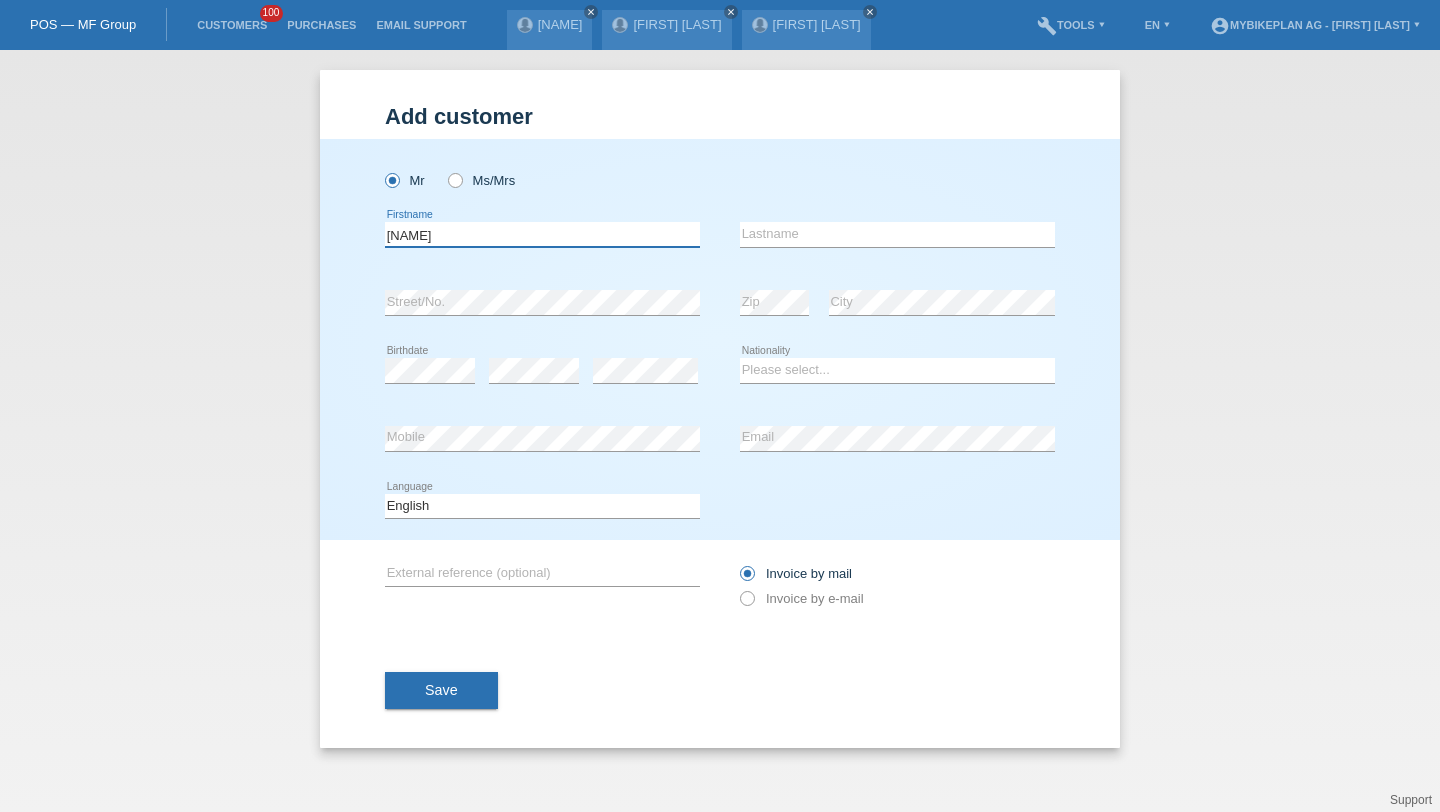 type on "[FIRST]" 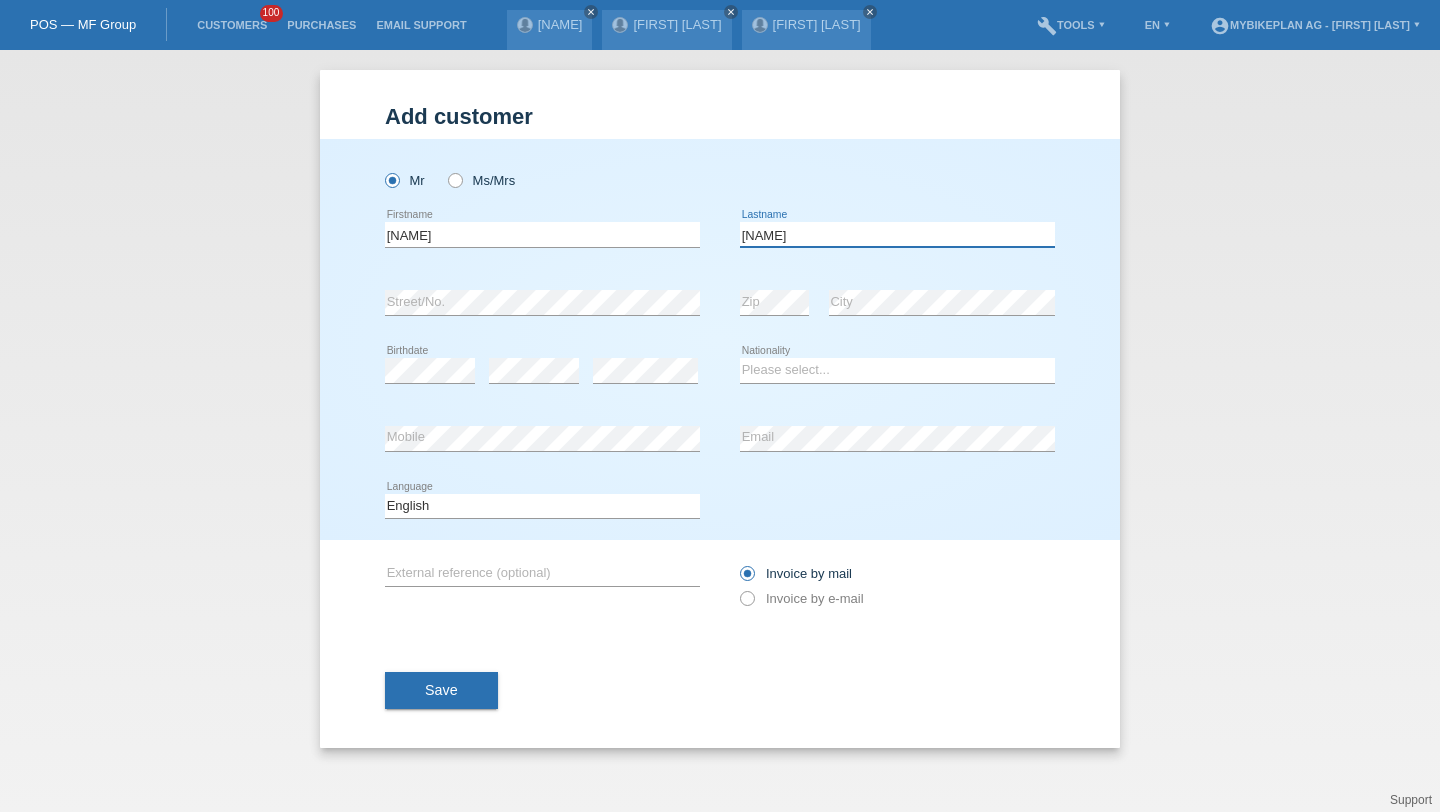 type on "[LAST]" 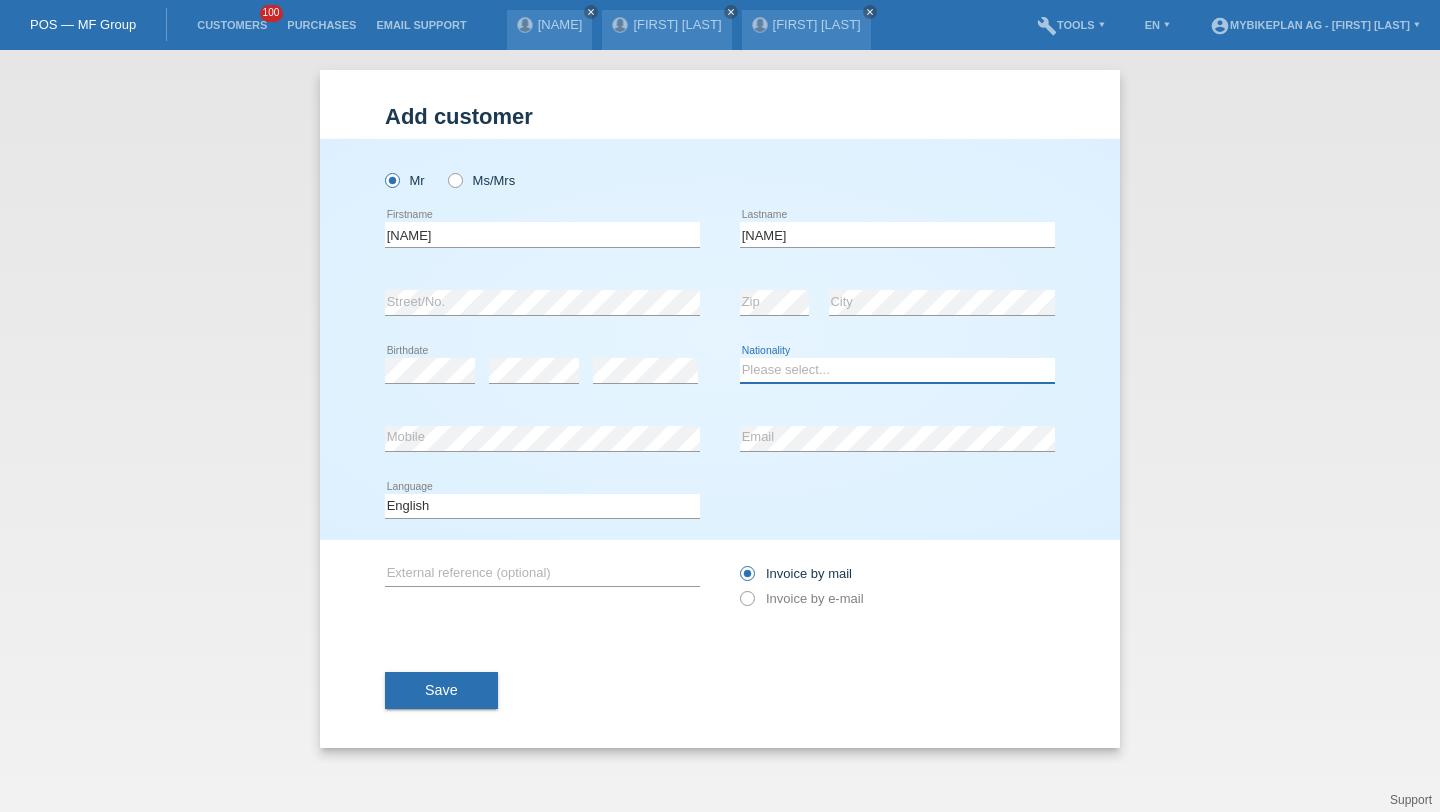 click on "Please select...
Switzerland
Austria
Germany
Liechtenstein
------------
Afghanistan
Åland Islands
Albania
Algeria
American Samoa Andorra Angola Anguilla Antarctica Antigua and Barbuda Argentina Armenia" at bounding box center [897, 370] 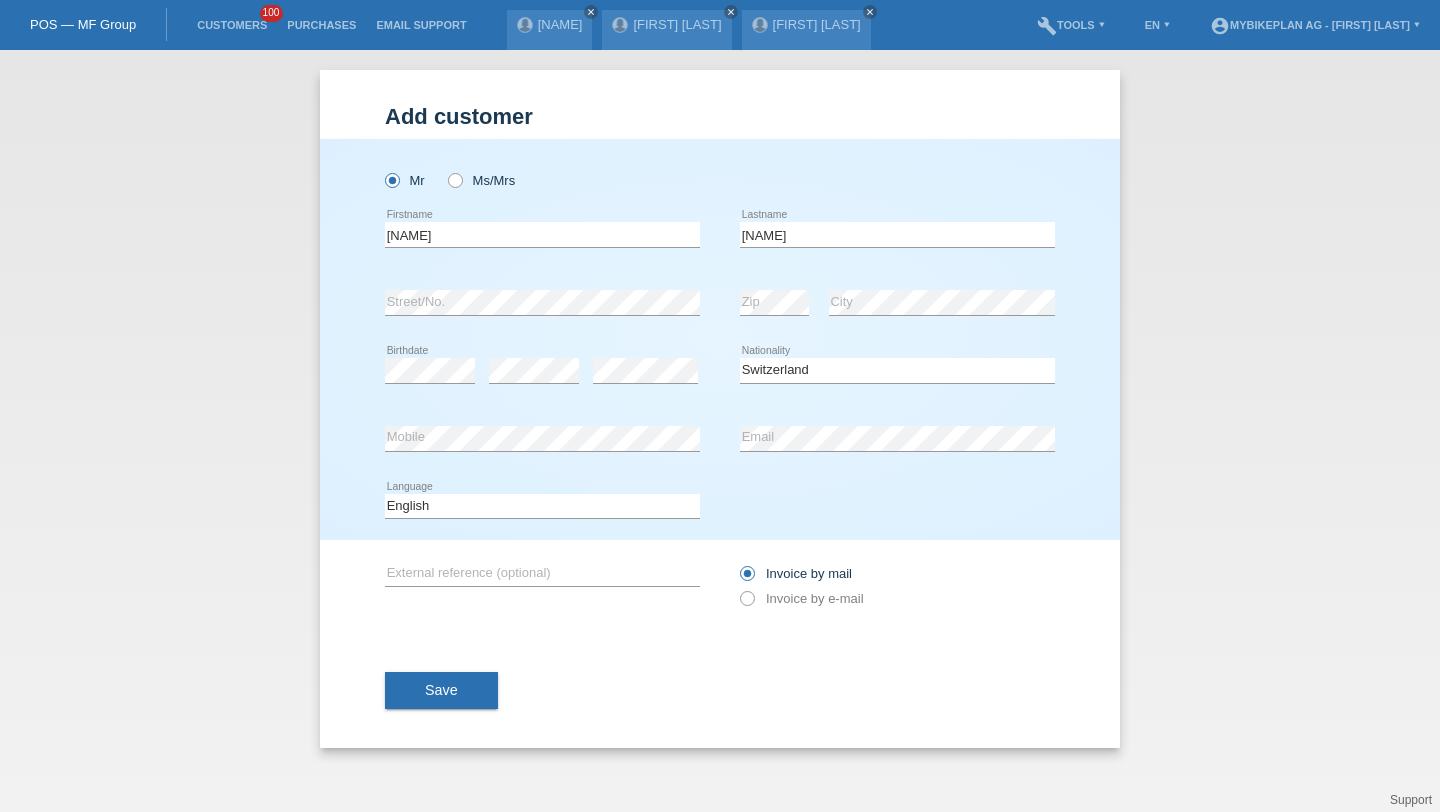 click on "error
Mobile" at bounding box center (542, 170) 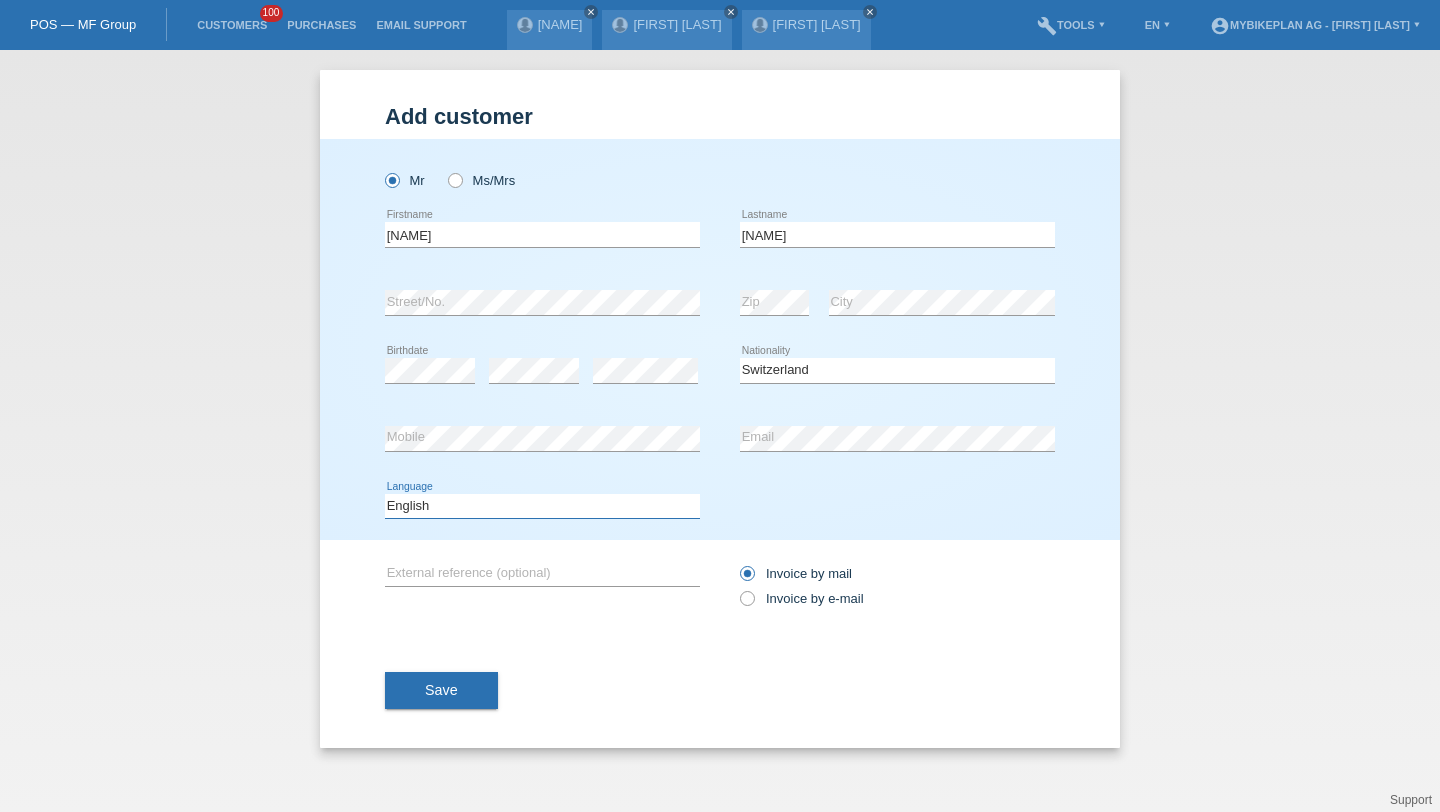 click on "Deutsch
Français
Italiano
English" at bounding box center (542, 506) 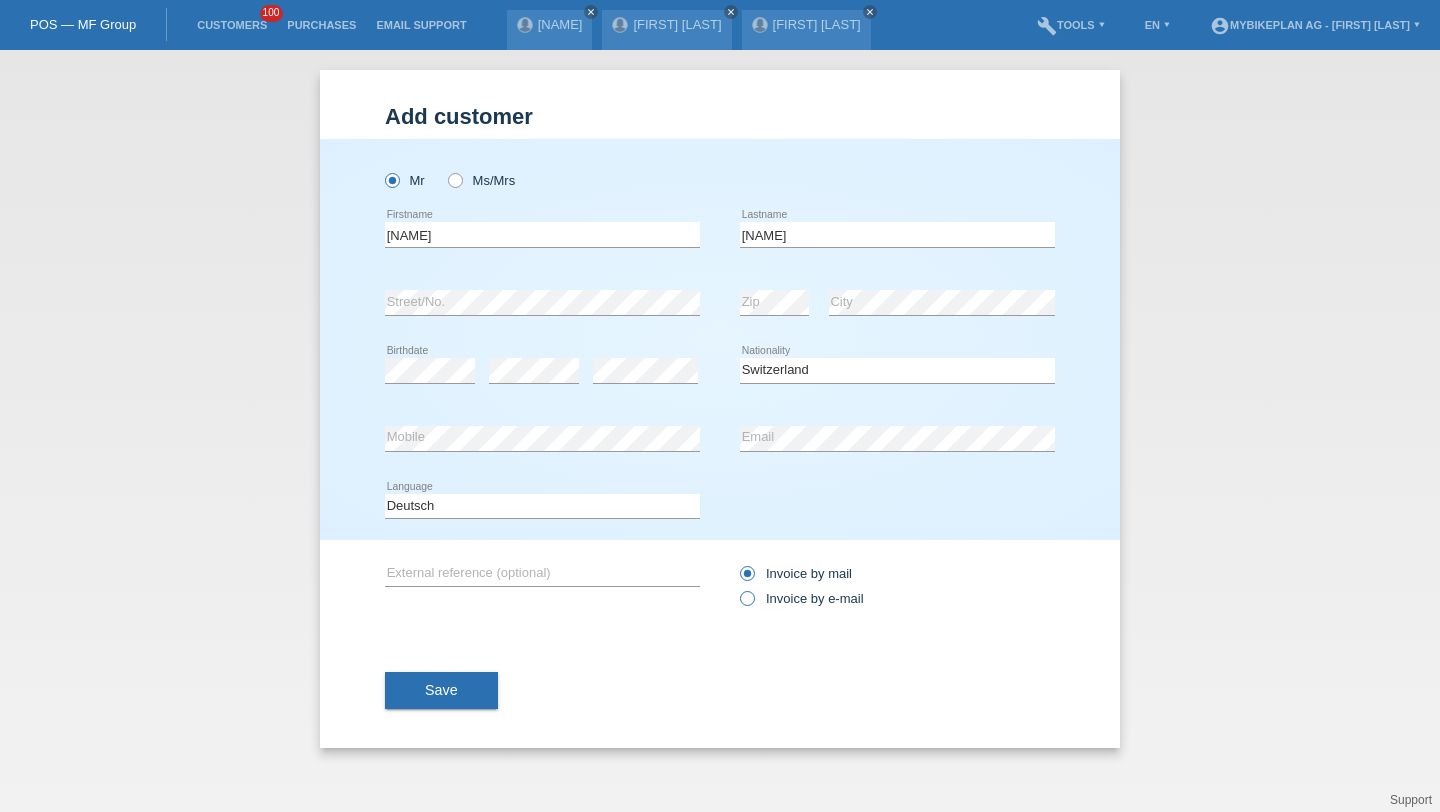 click on "Invoice by e-mail" at bounding box center [796, 573] 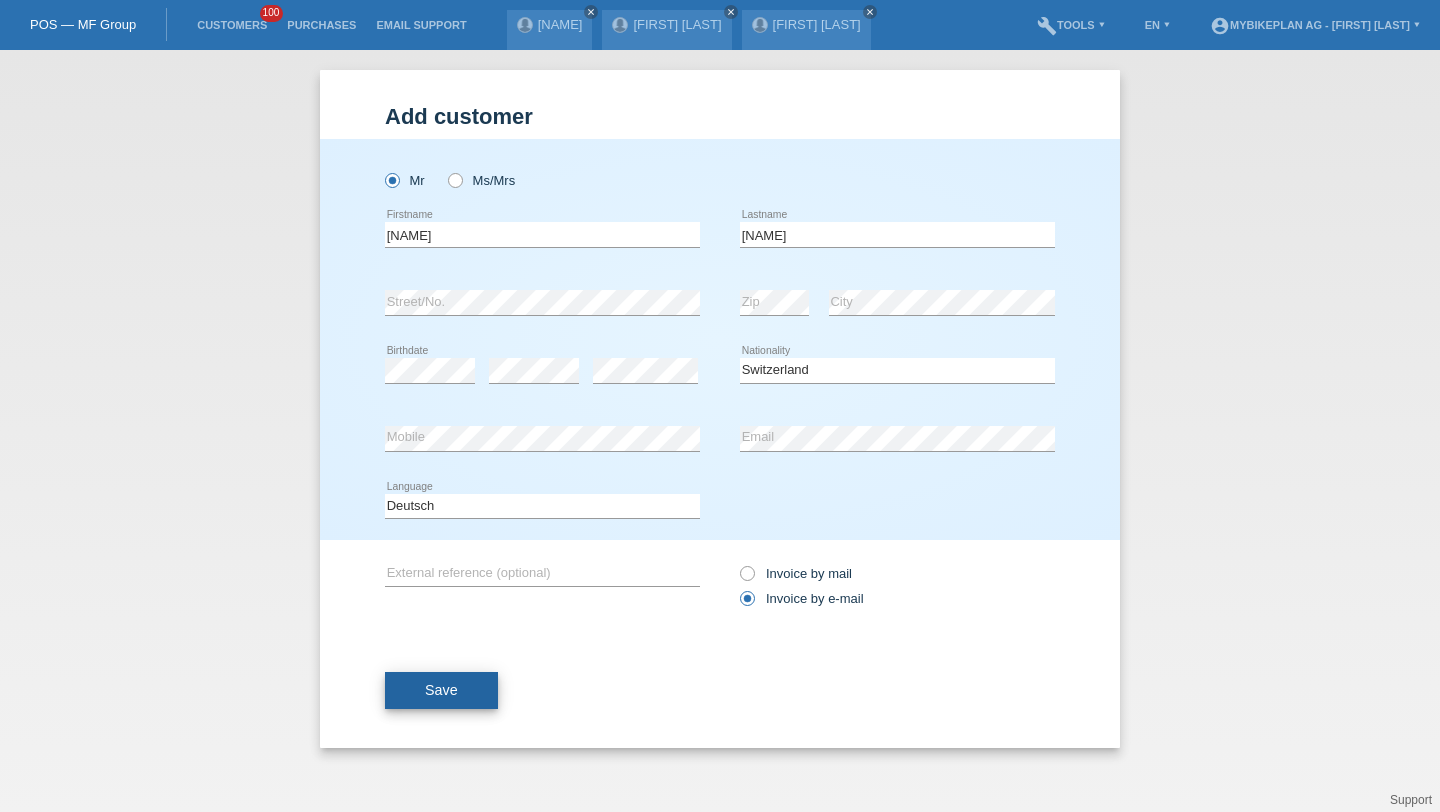 click on "Save" at bounding box center [441, 691] 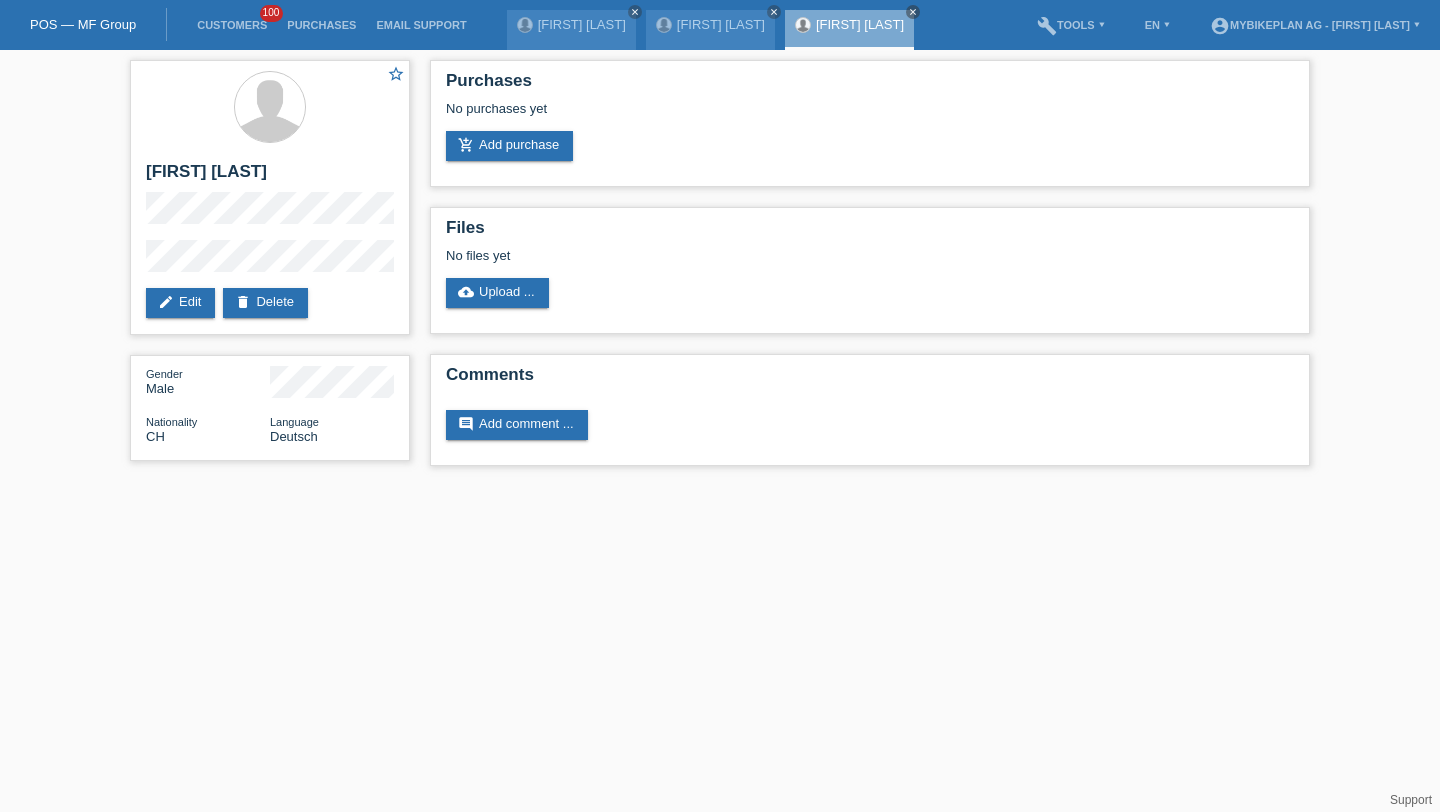scroll, scrollTop: 0, scrollLeft: 0, axis: both 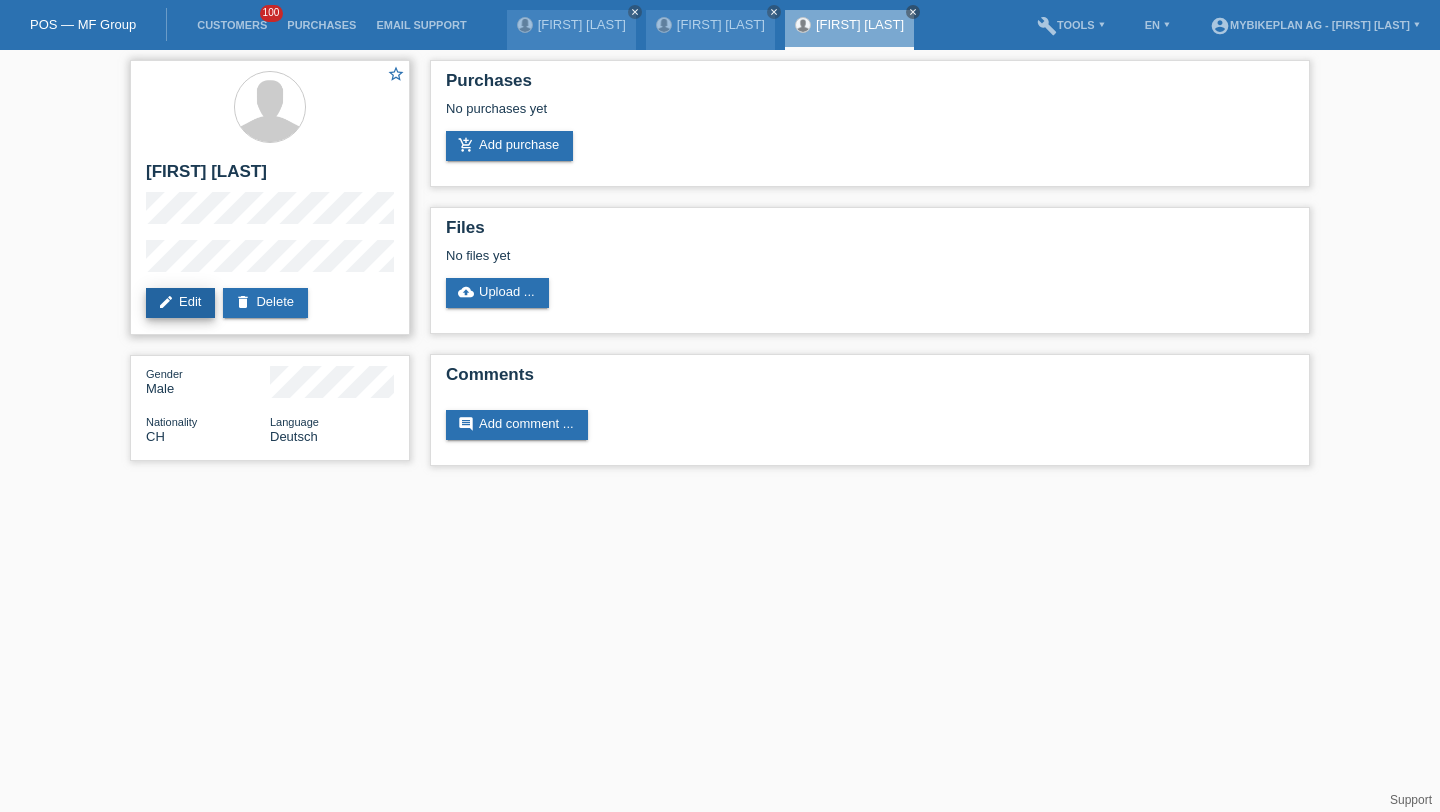 click on "edit  Edit" at bounding box center [180, 303] 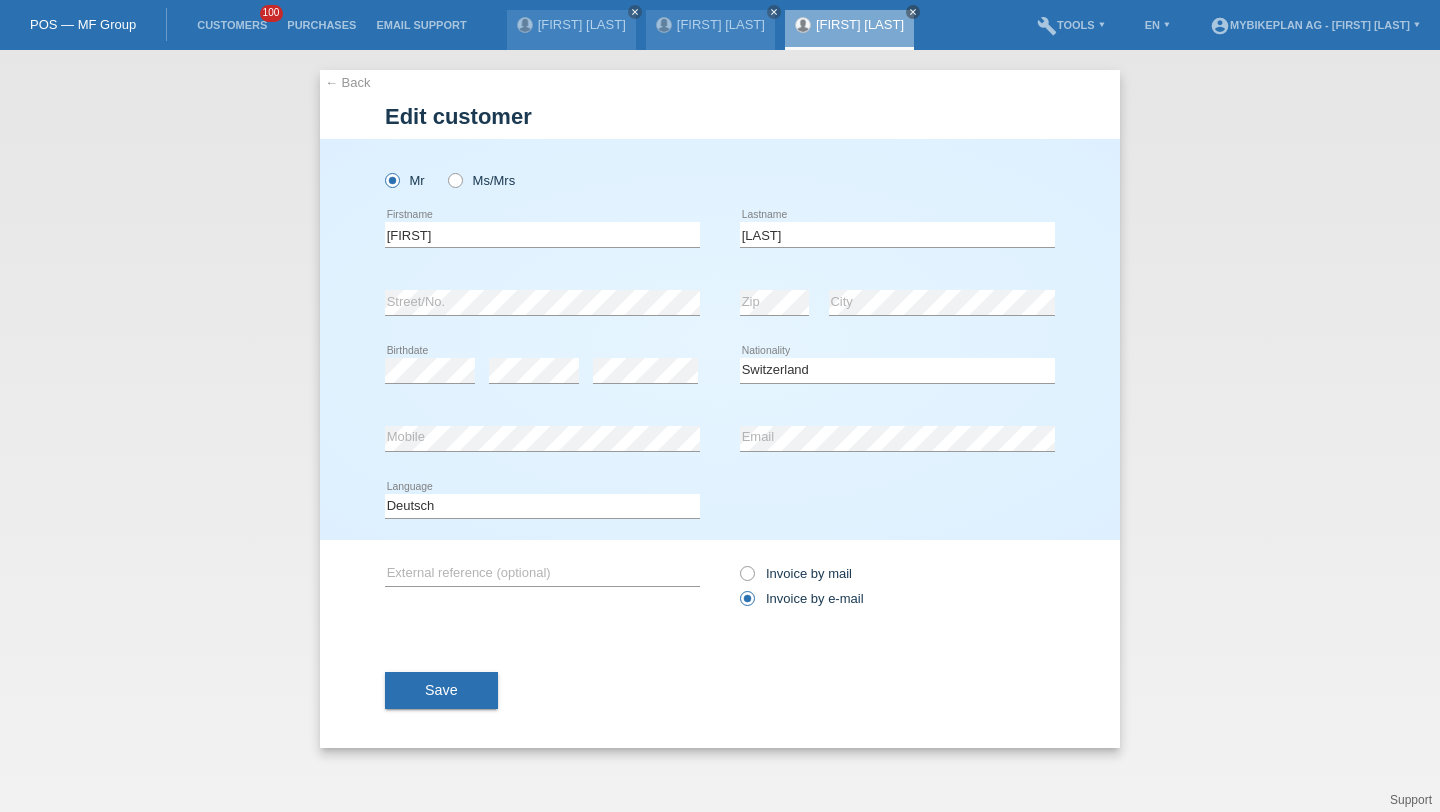 scroll, scrollTop: 0, scrollLeft: 0, axis: both 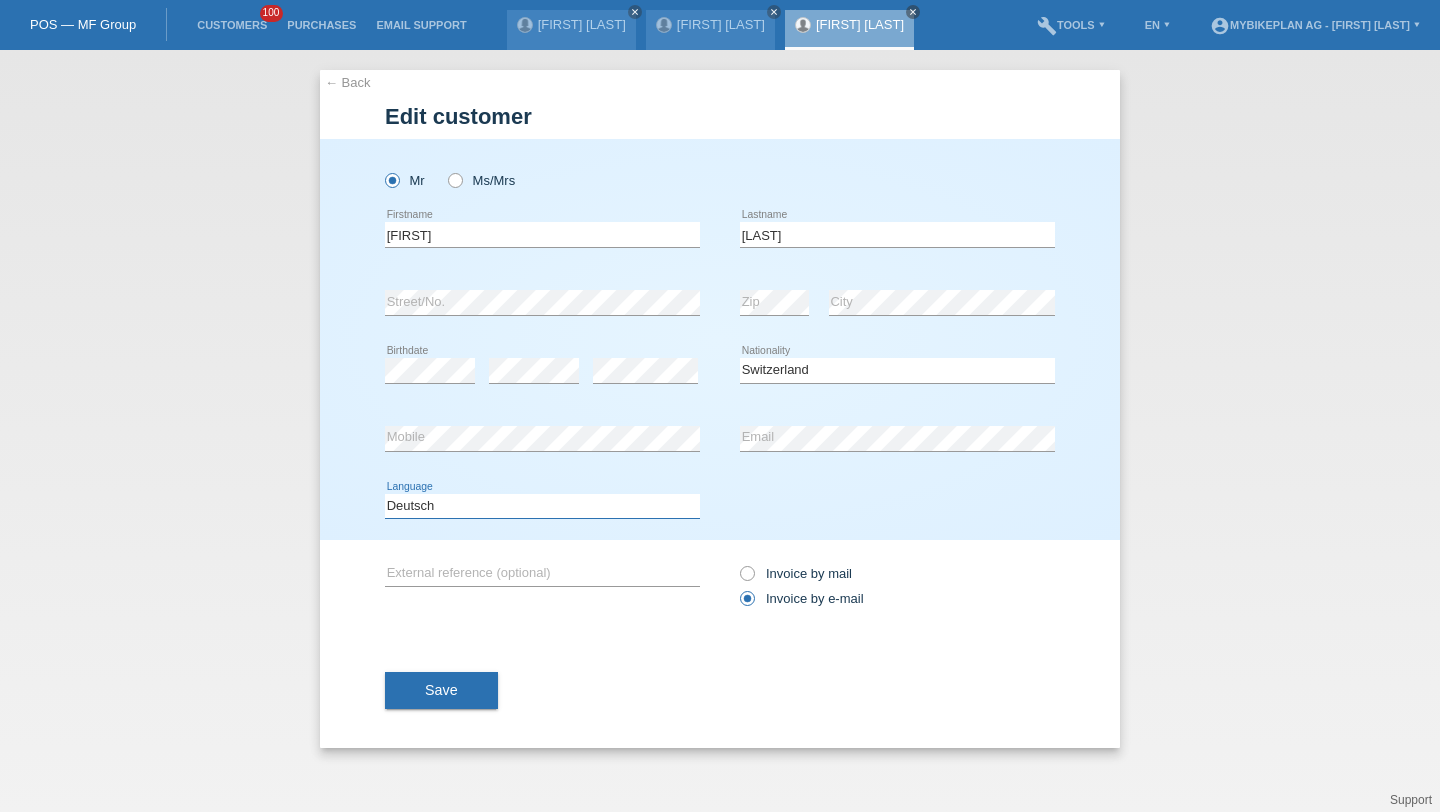 click on "Deutsch
Français
Italiano
English" at bounding box center (542, 506) 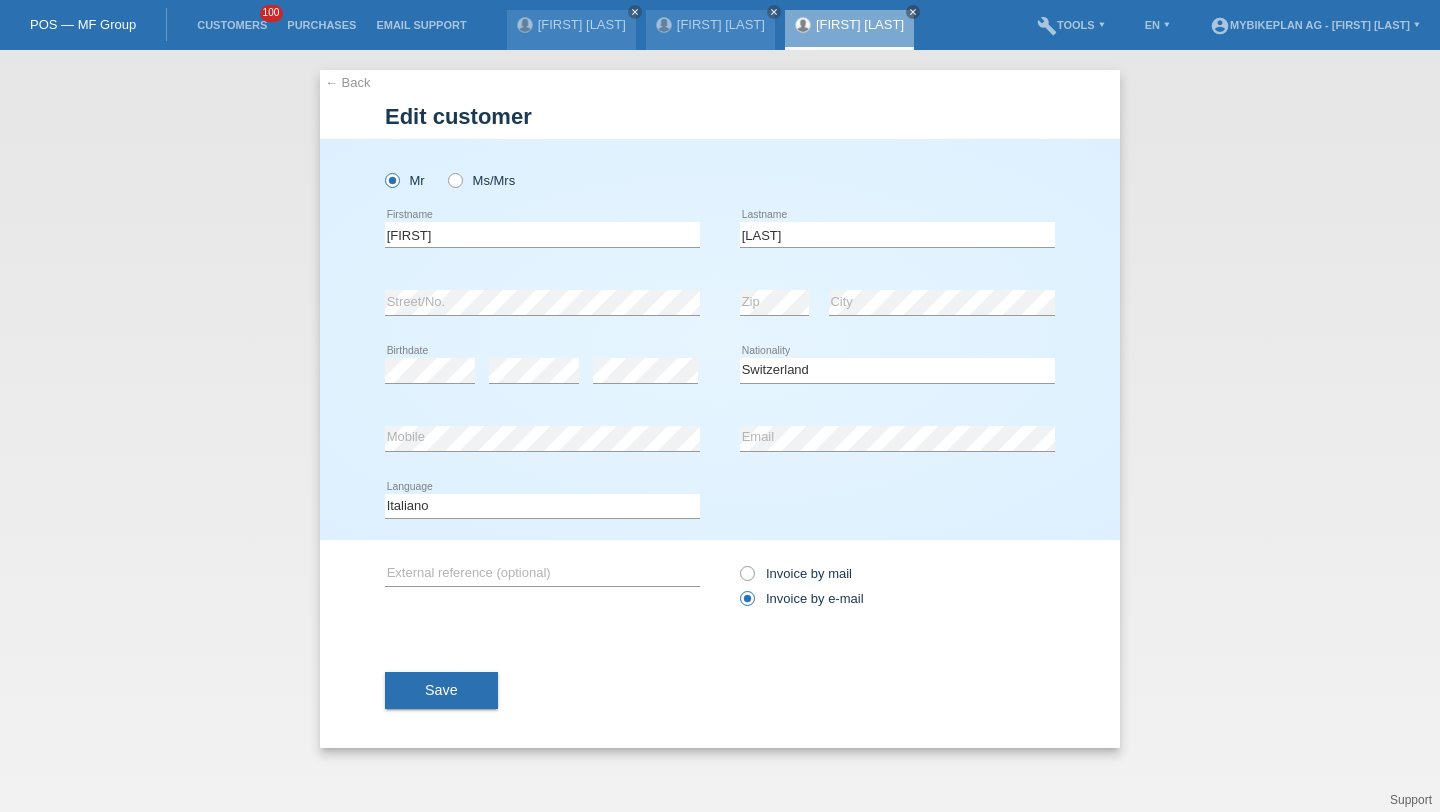 click on "Save" at bounding box center (441, 691) 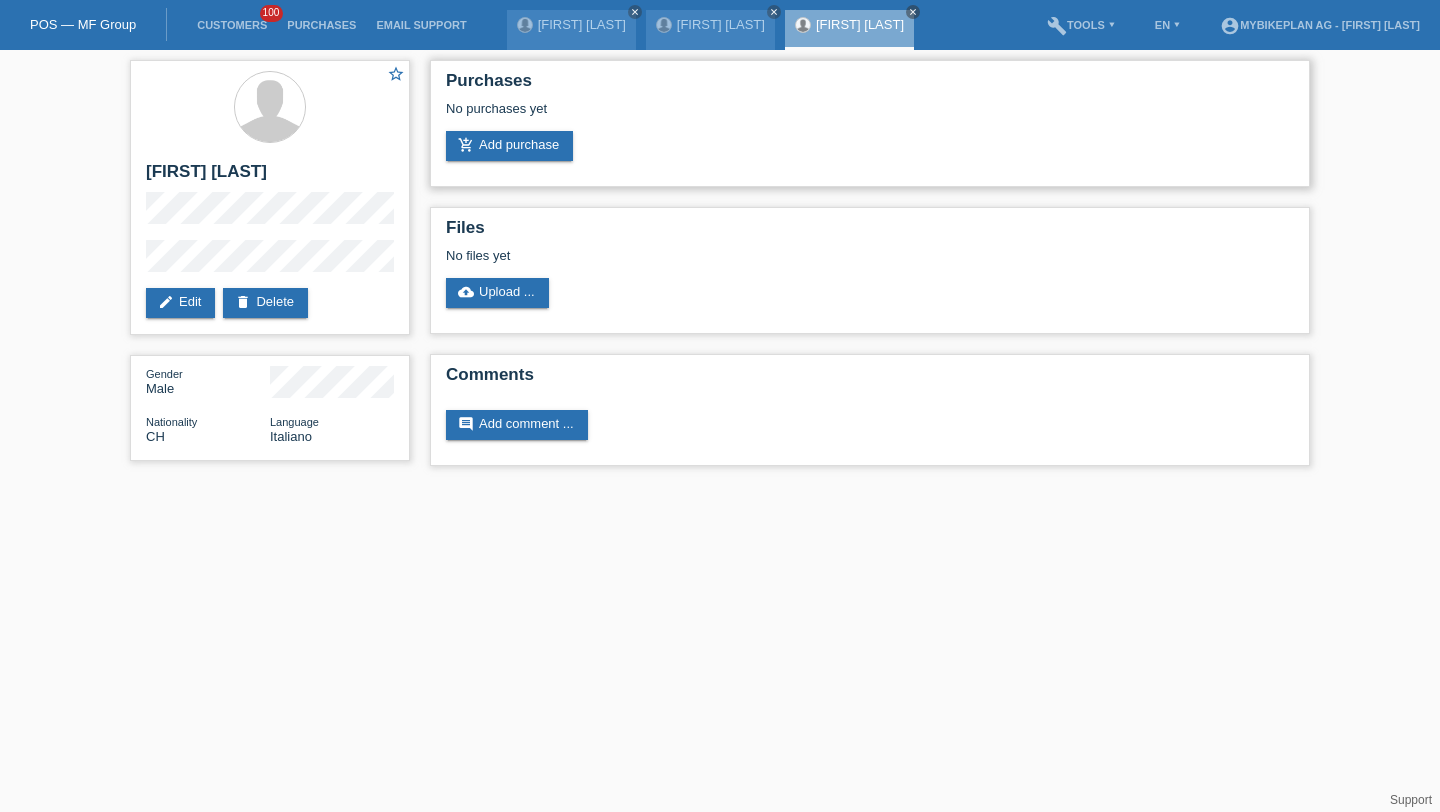 scroll, scrollTop: 0, scrollLeft: 0, axis: both 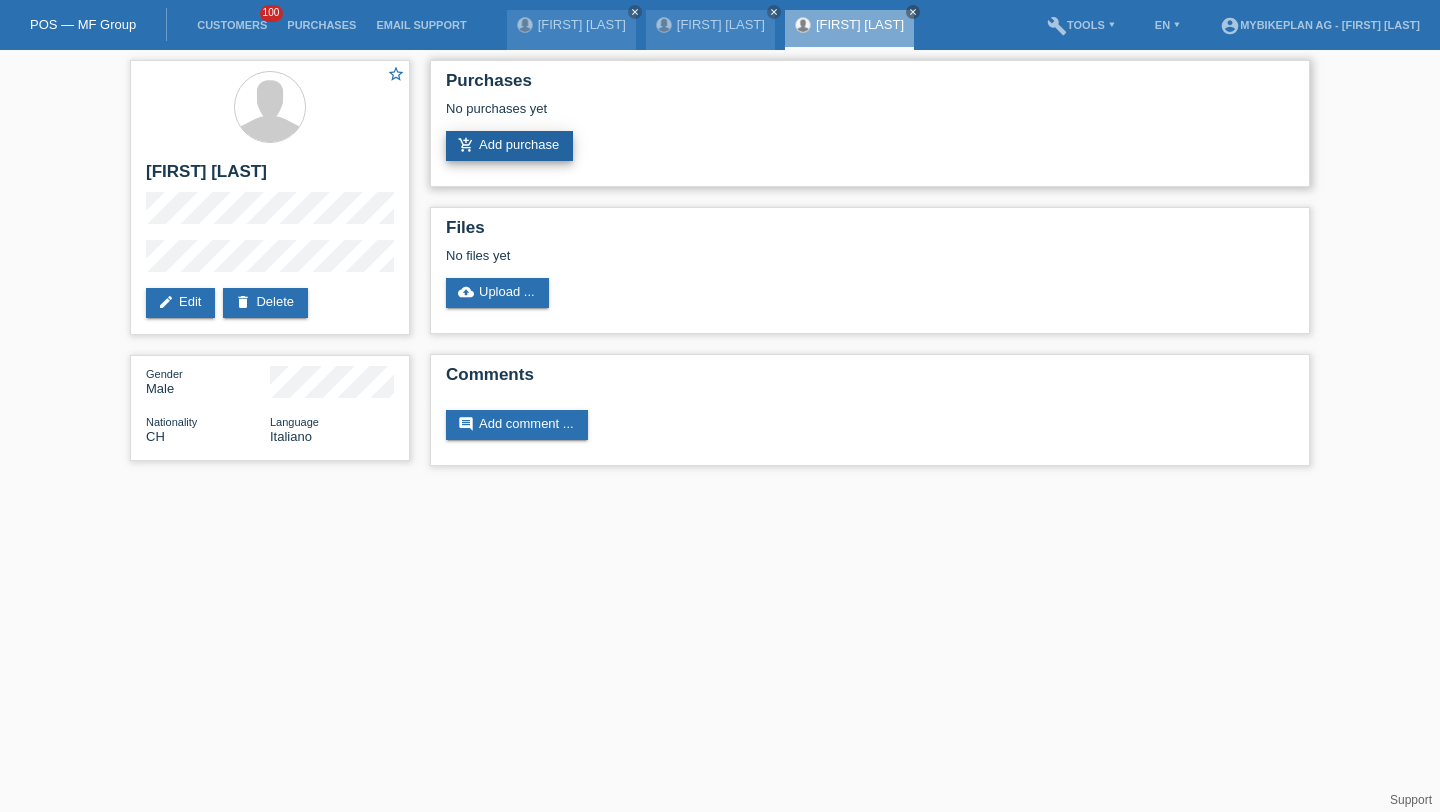 click on "add_shopping_cart  Add purchase" at bounding box center (509, 146) 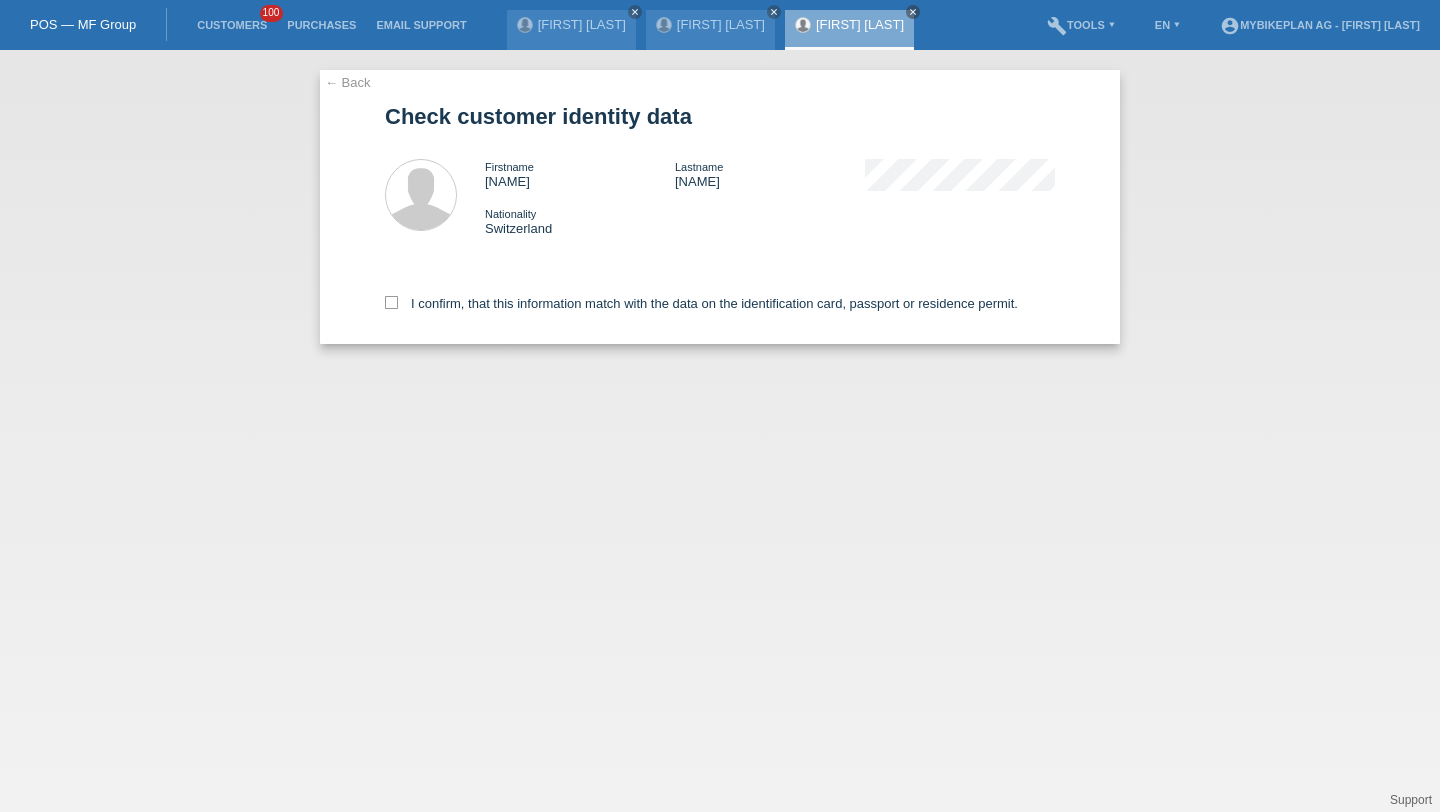 scroll, scrollTop: 0, scrollLeft: 0, axis: both 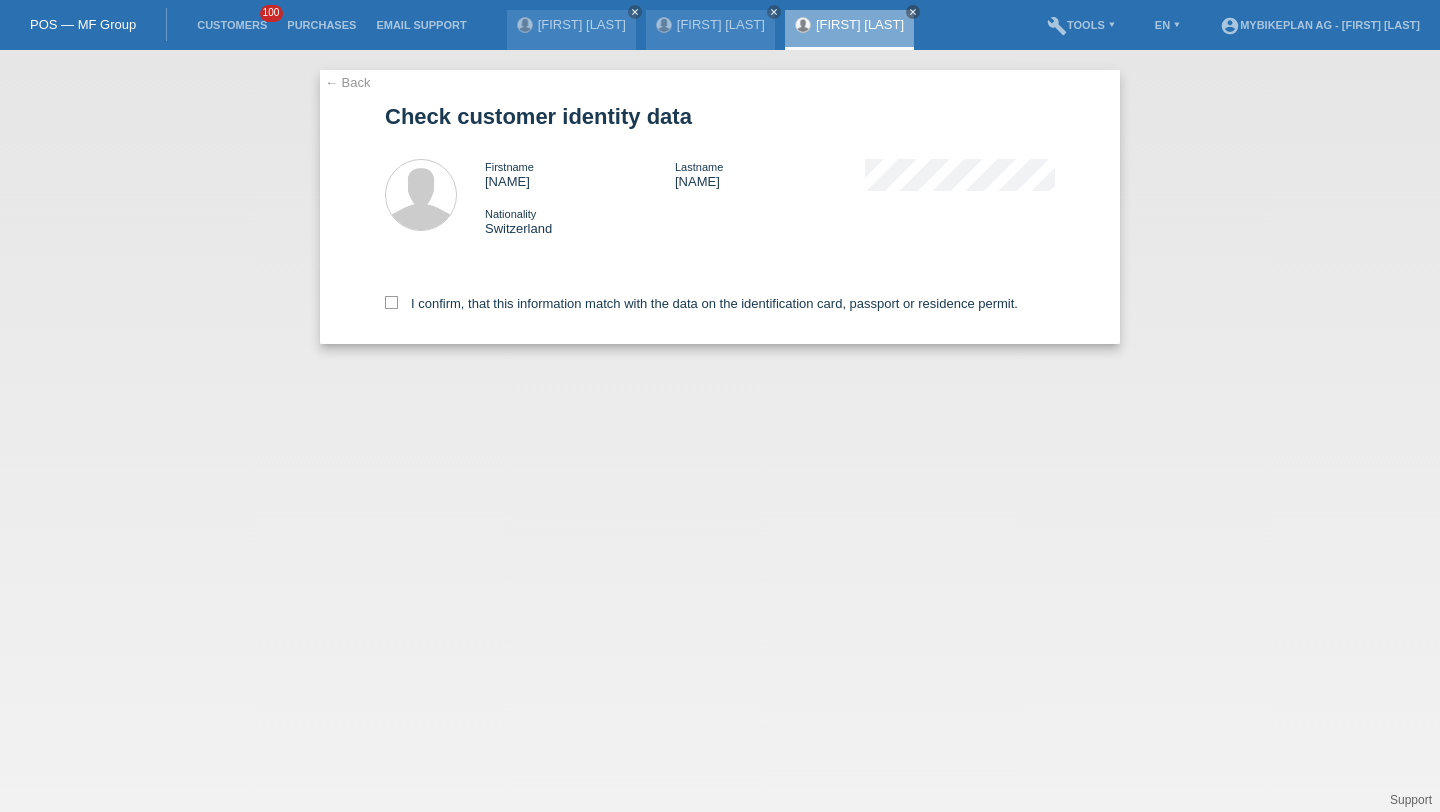 click on "I confirm, that this information match with the data on the identification card, passport or residence permit." at bounding box center (720, 300) 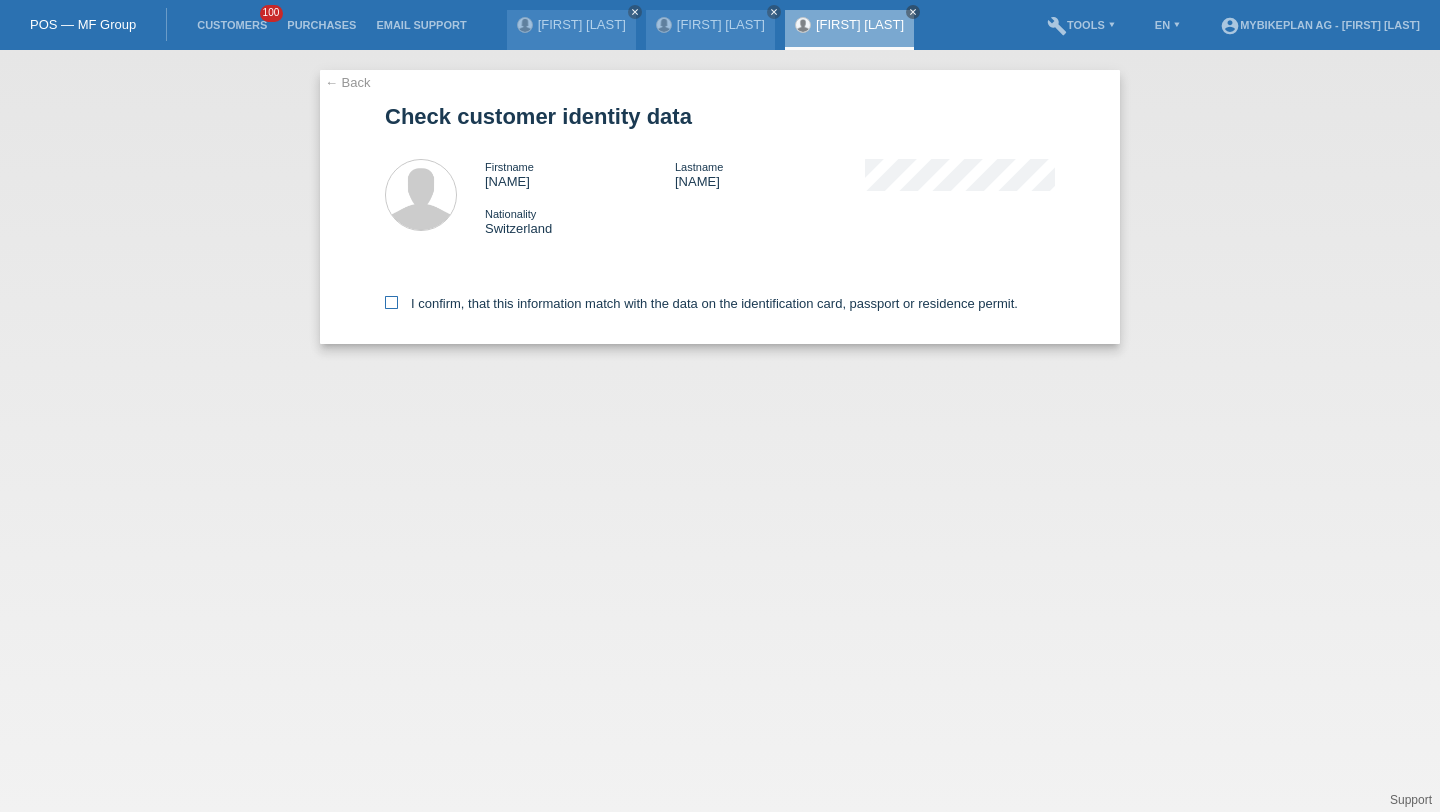 click on "I confirm, that this information match with the data on the identification card, passport or residence permit." at bounding box center (701, 303) 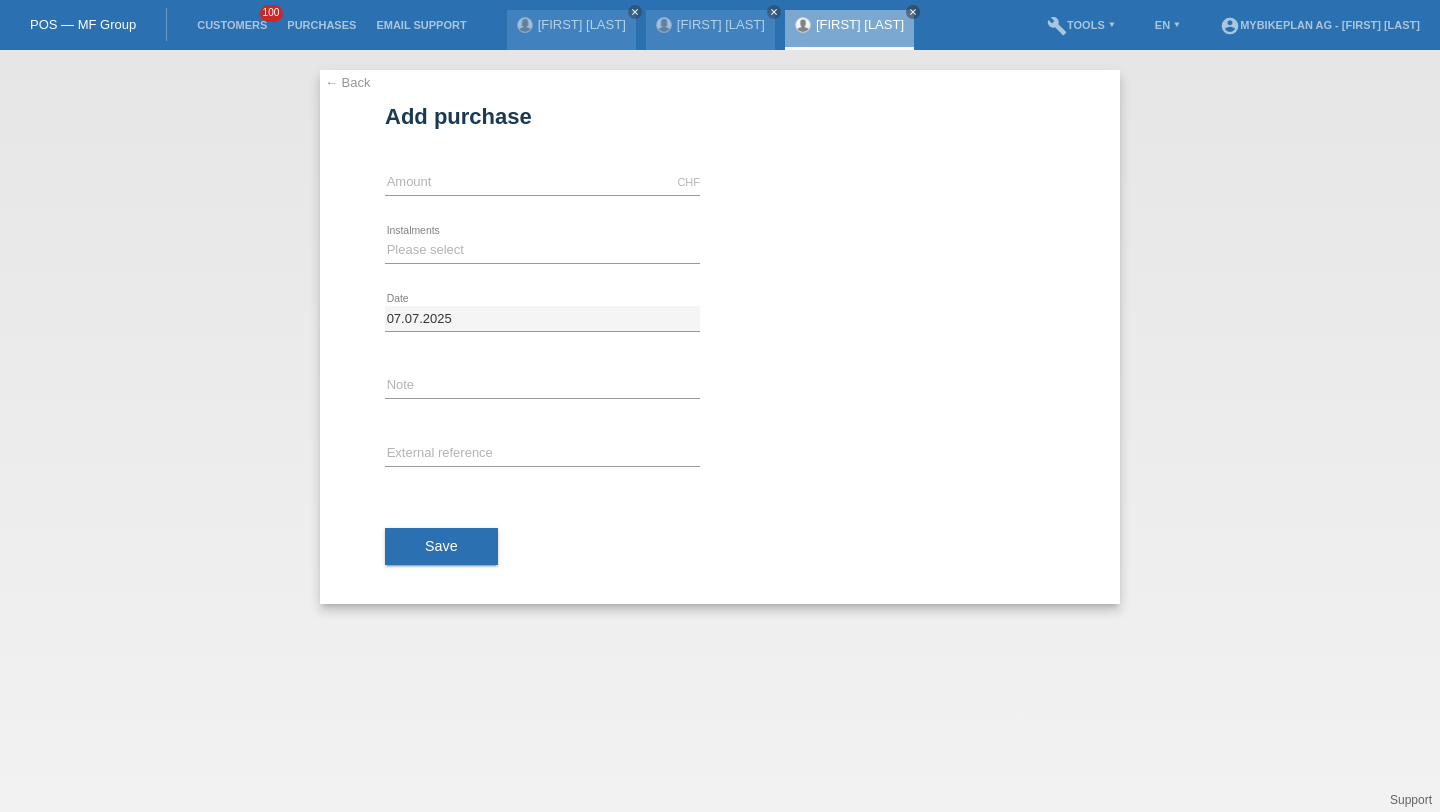 scroll, scrollTop: 0, scrollLeft: 0, axis: both 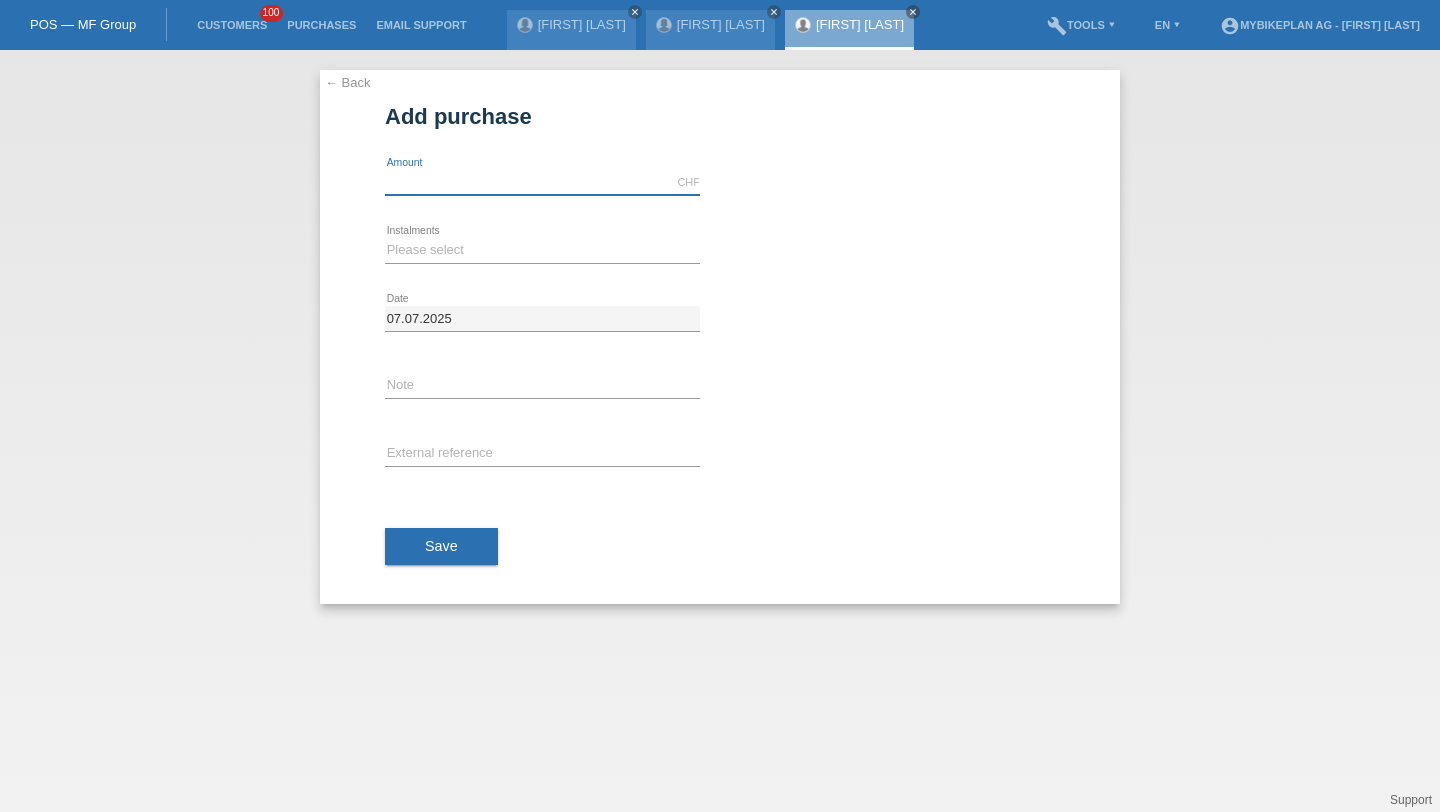 click at bounding box center [542, 182] 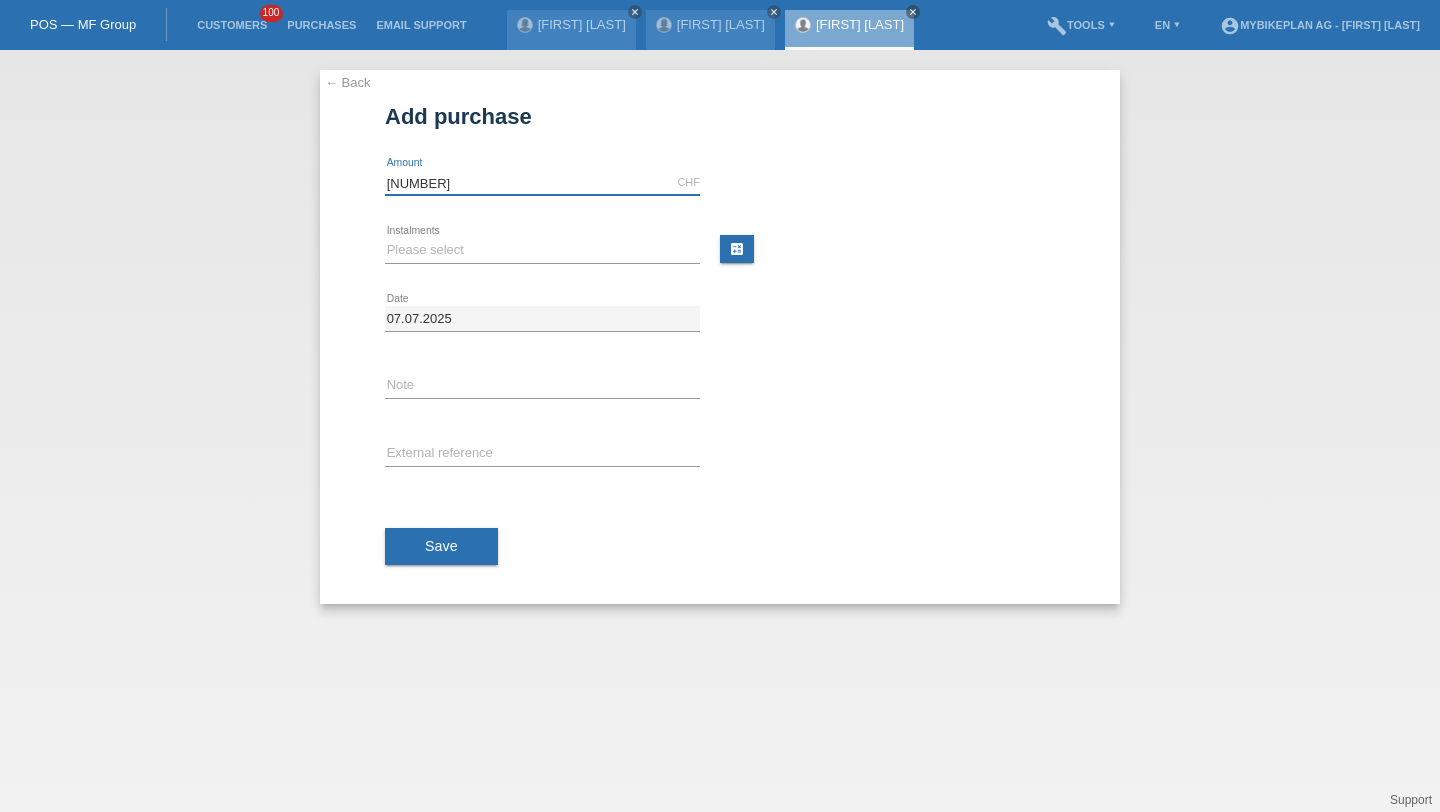 type on "3090" 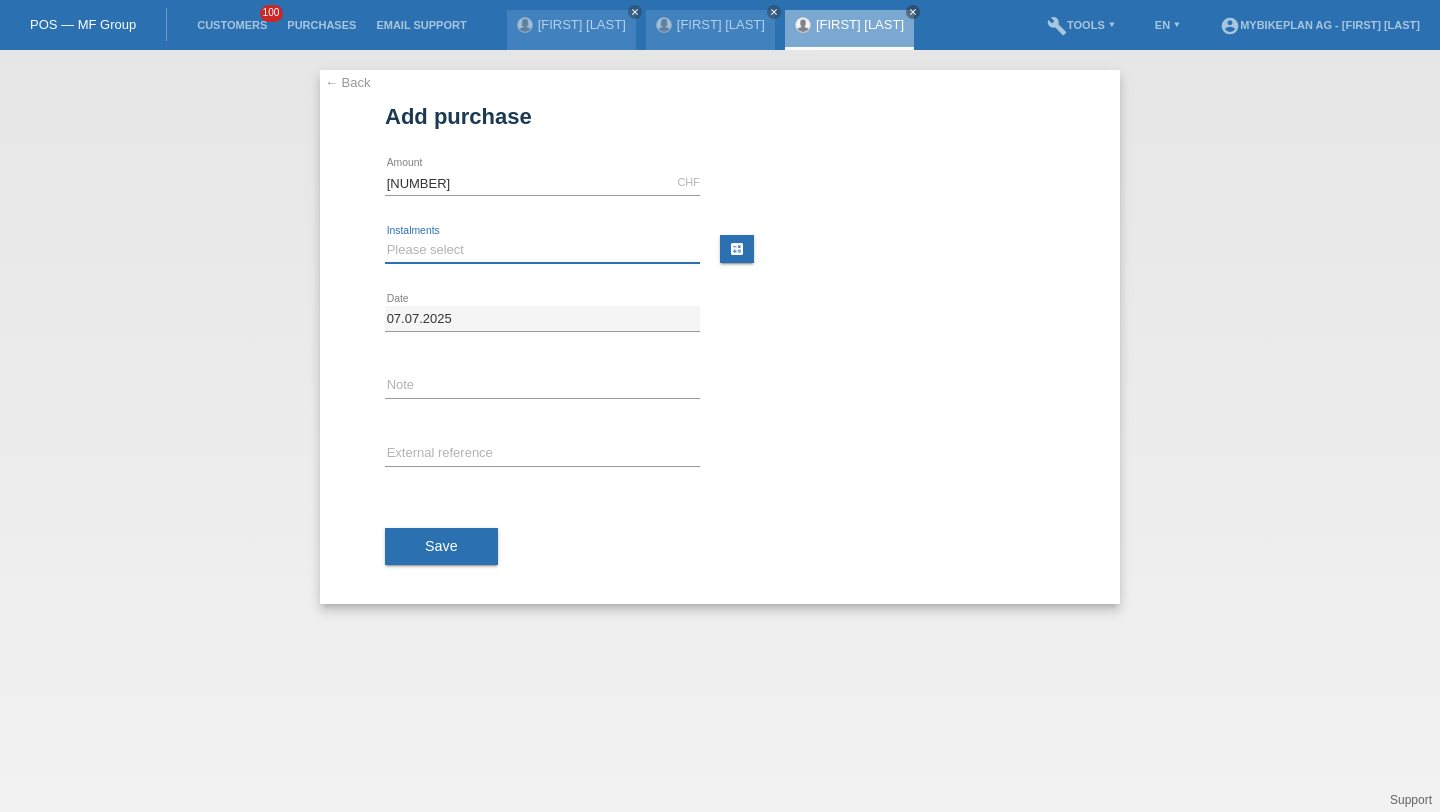click on "Please select
6 instalments
12 instalments
18 instalments
24 instalments
36 instalments
48 instalments" at bounding box center (542, 250) 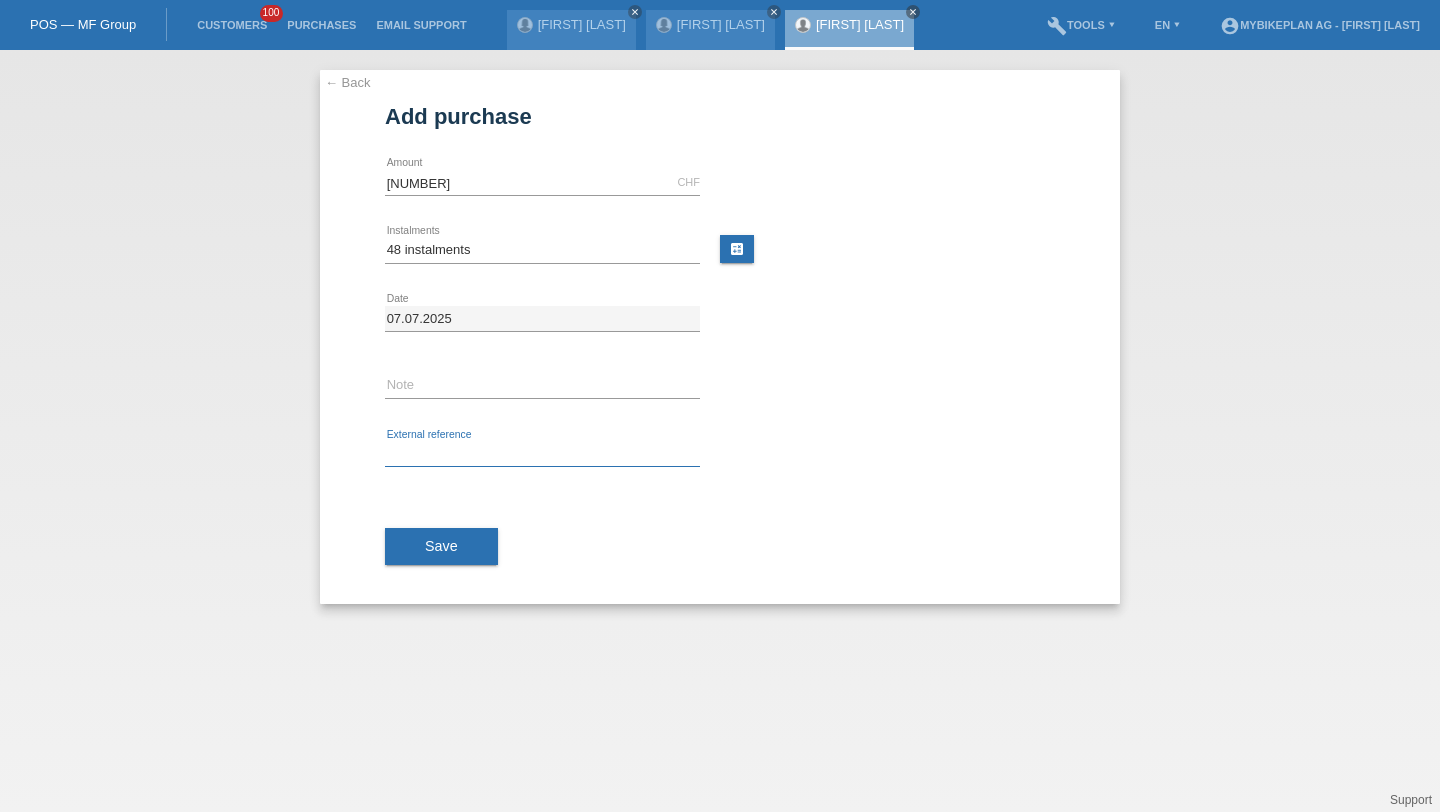 click at bounding box center [542, 454] 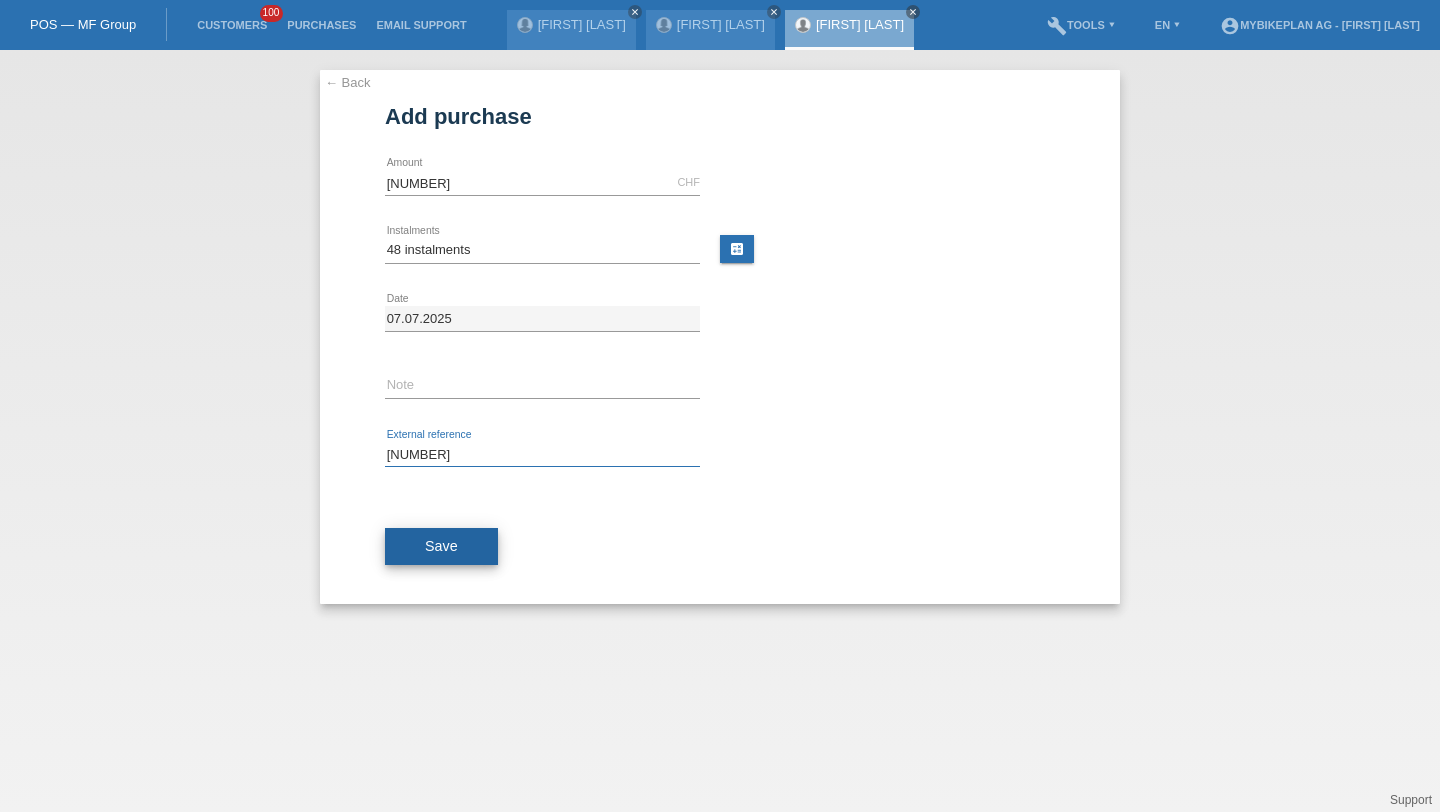type on "39811089216" 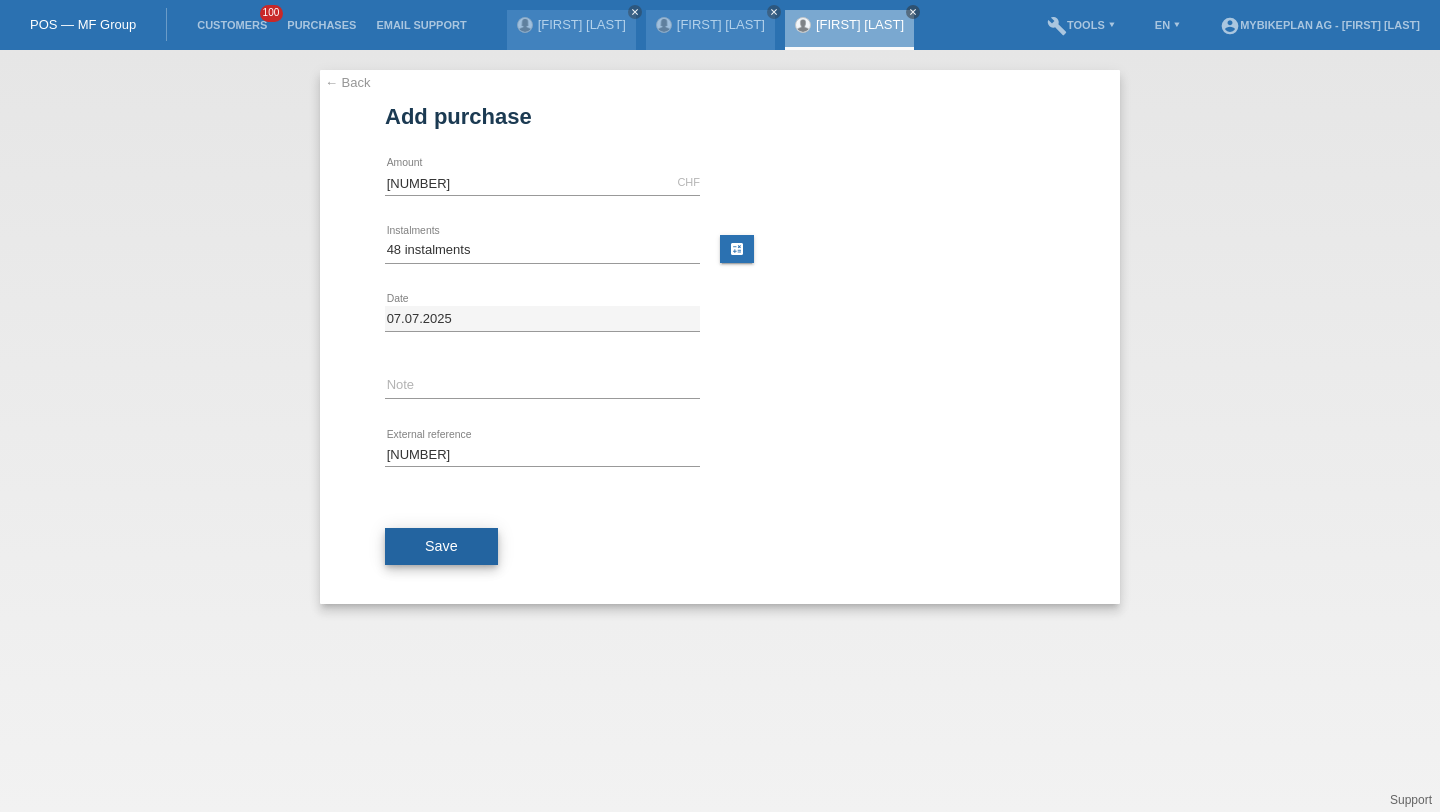click on "Save" at bounding box center (441, 546) 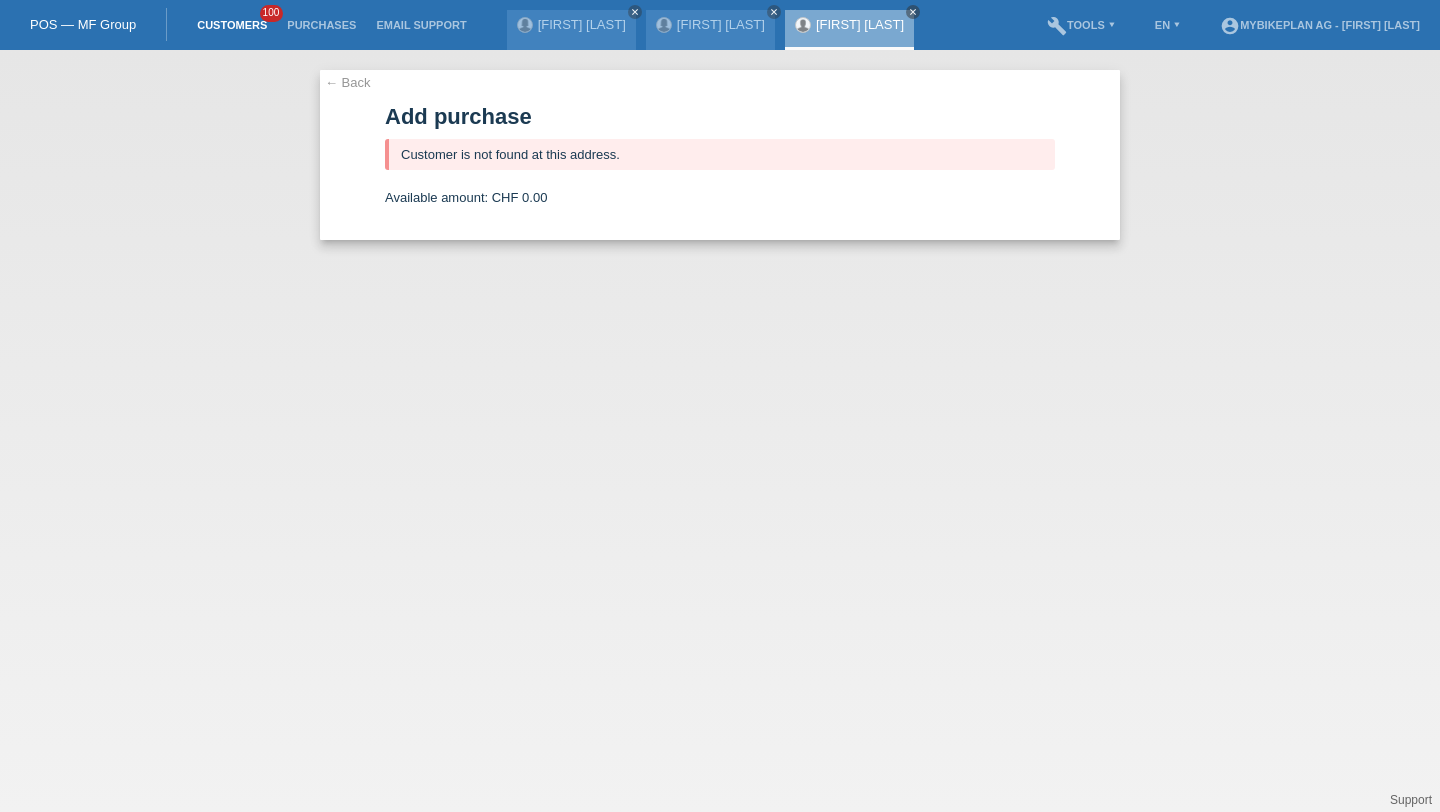 click on "Customers" at bounding box center [232, 25] 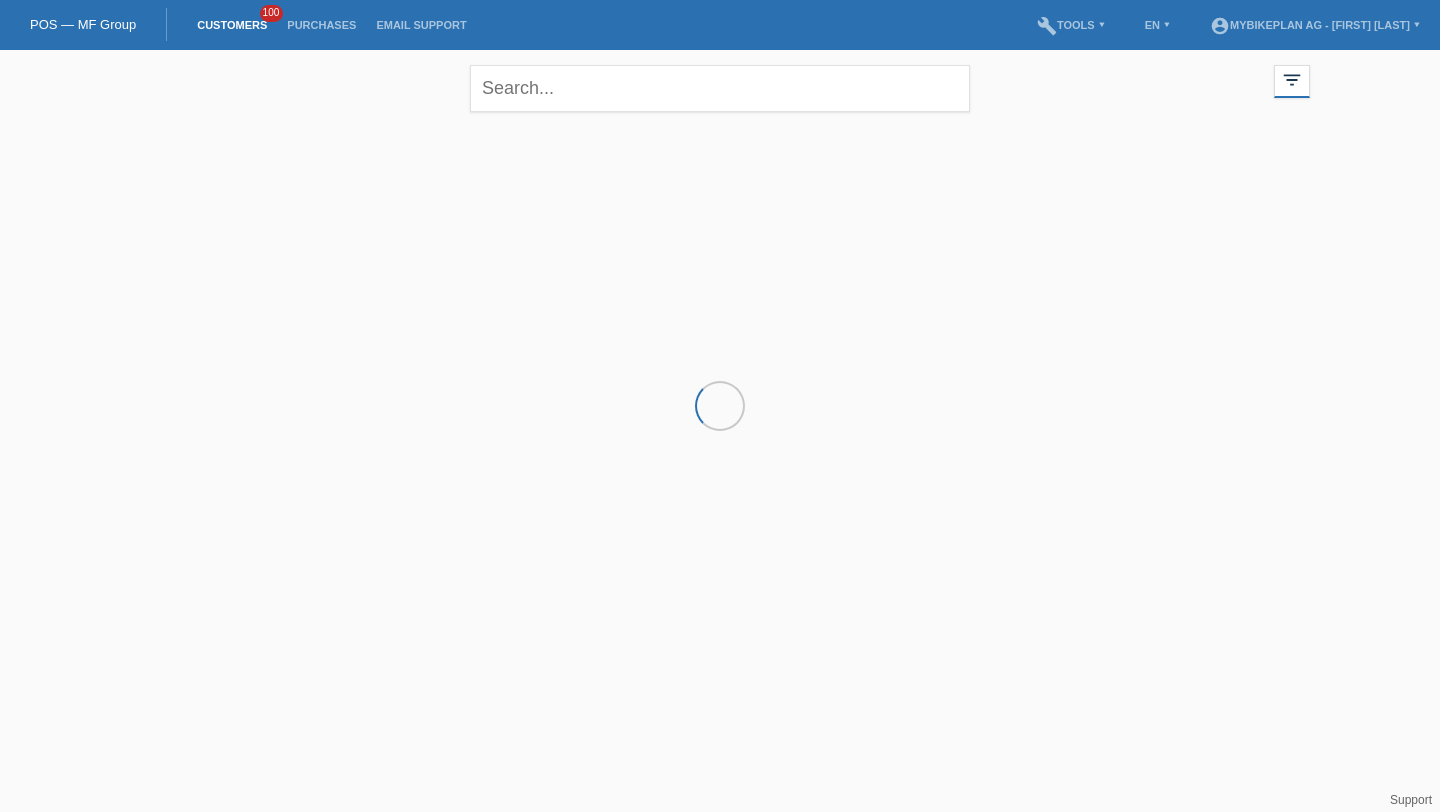scroll, scrollTop: 0, scrollLeft: 0, axis: both 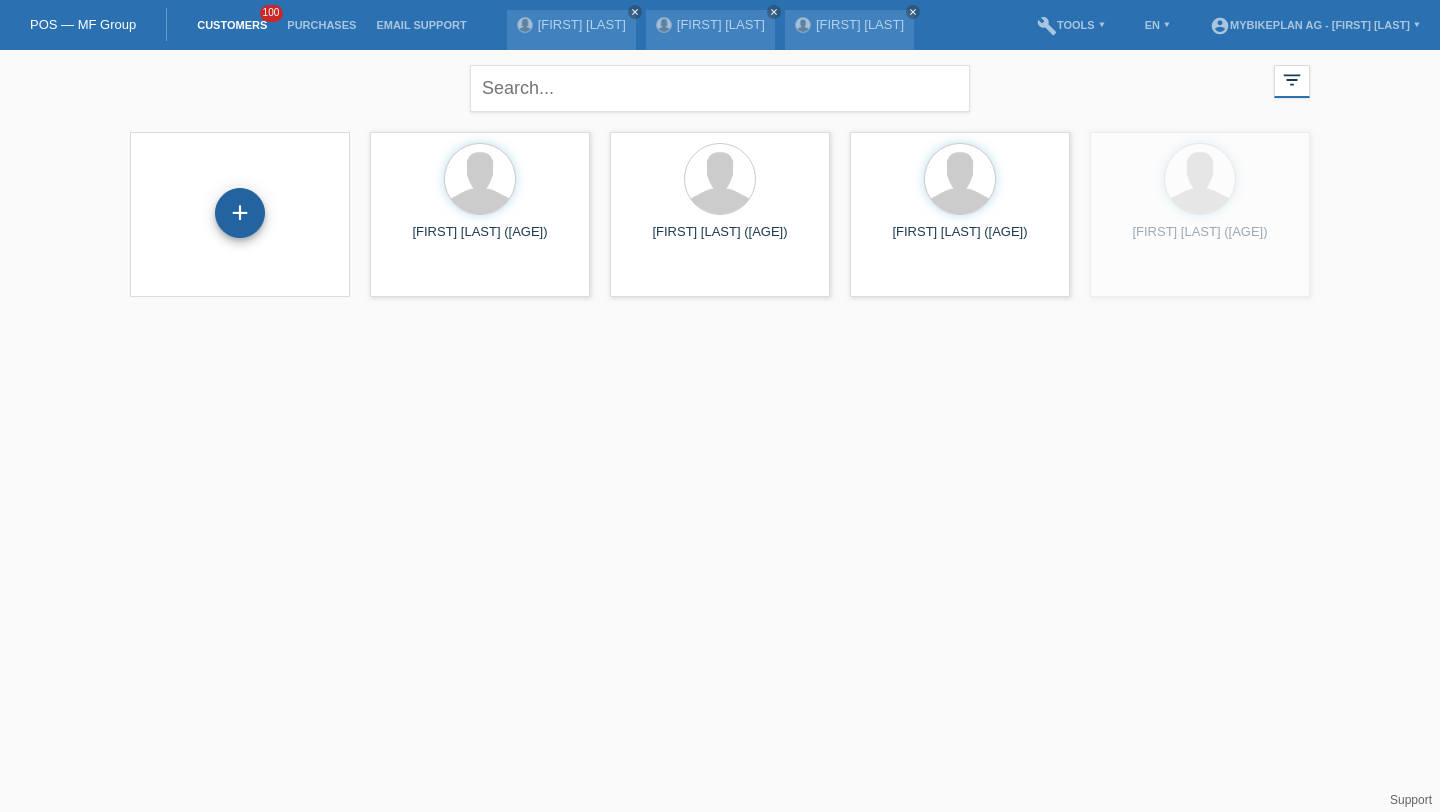 click on "+" at bounding box center (240, 213) 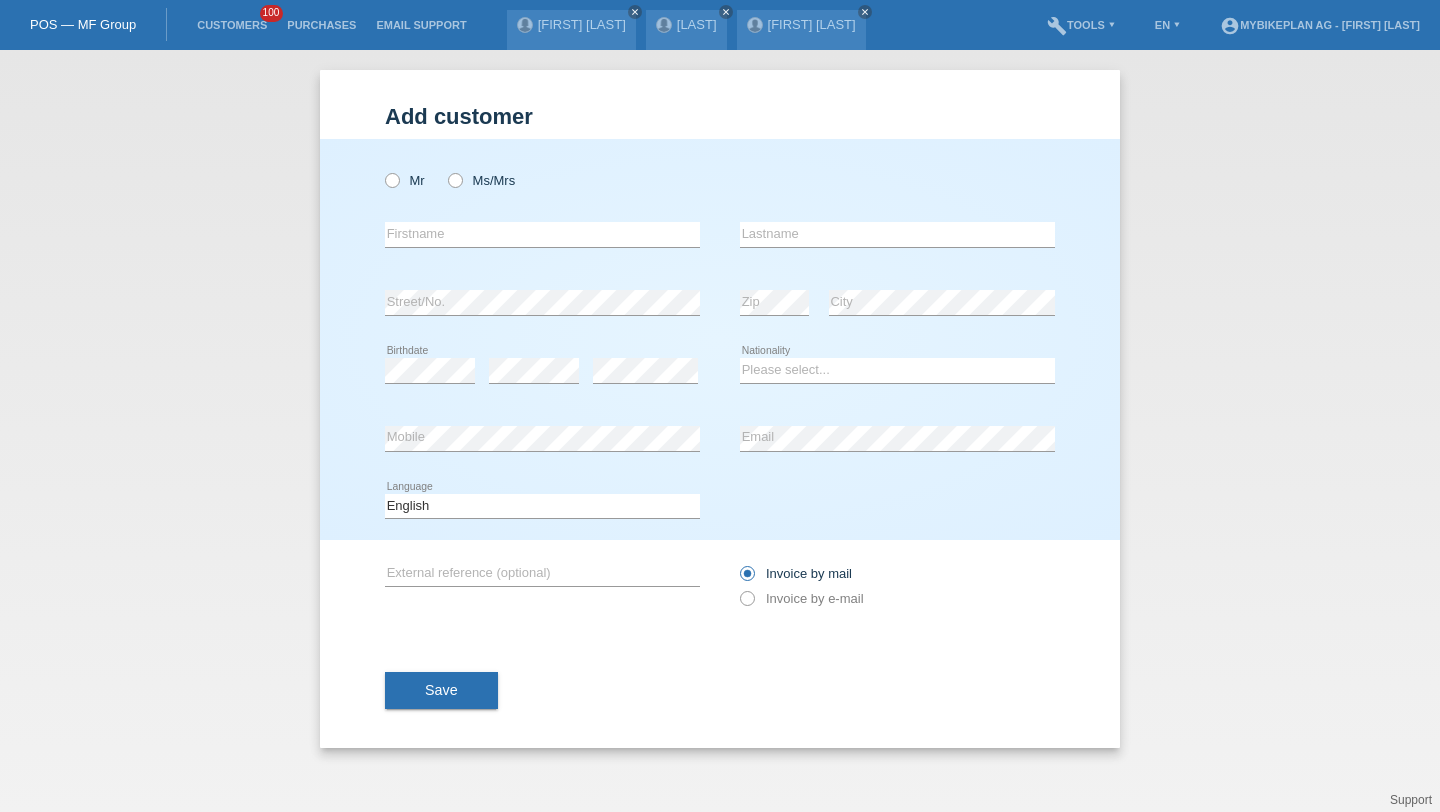 scroll, scrollTop: 0, scrollLeft: 0, axis: both 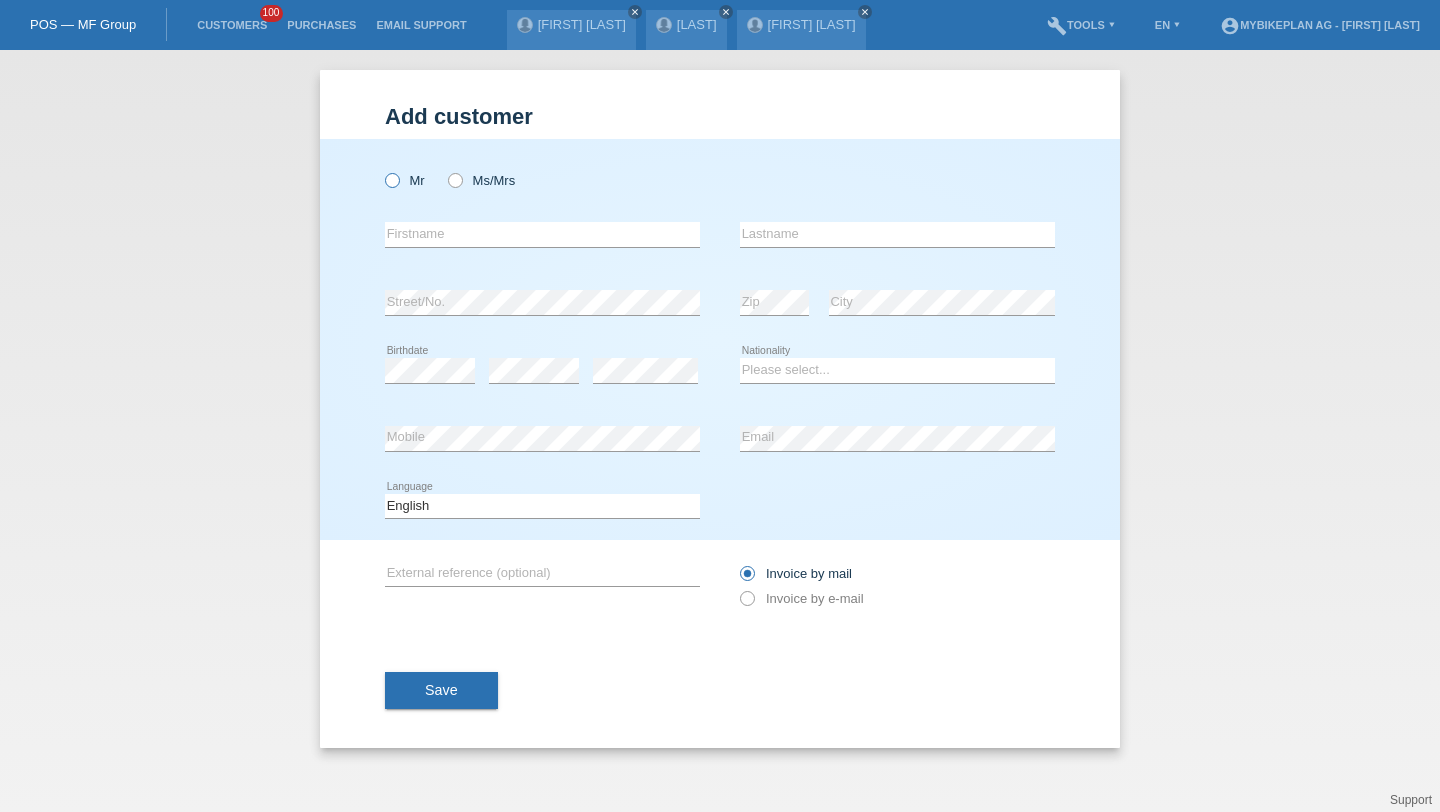 click on "Mr" at bounding box center (405, 180) 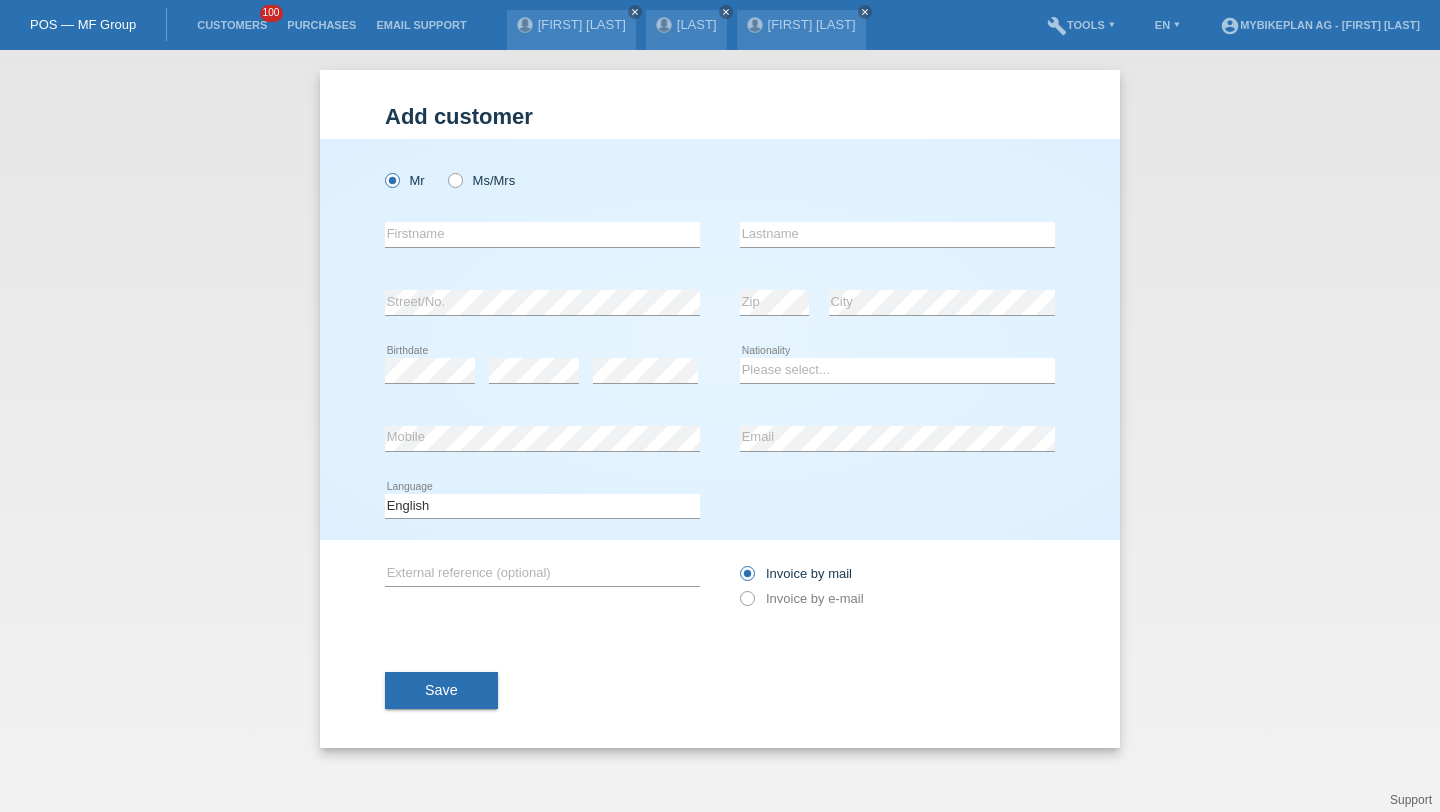 click at bounding box center (542, 247) 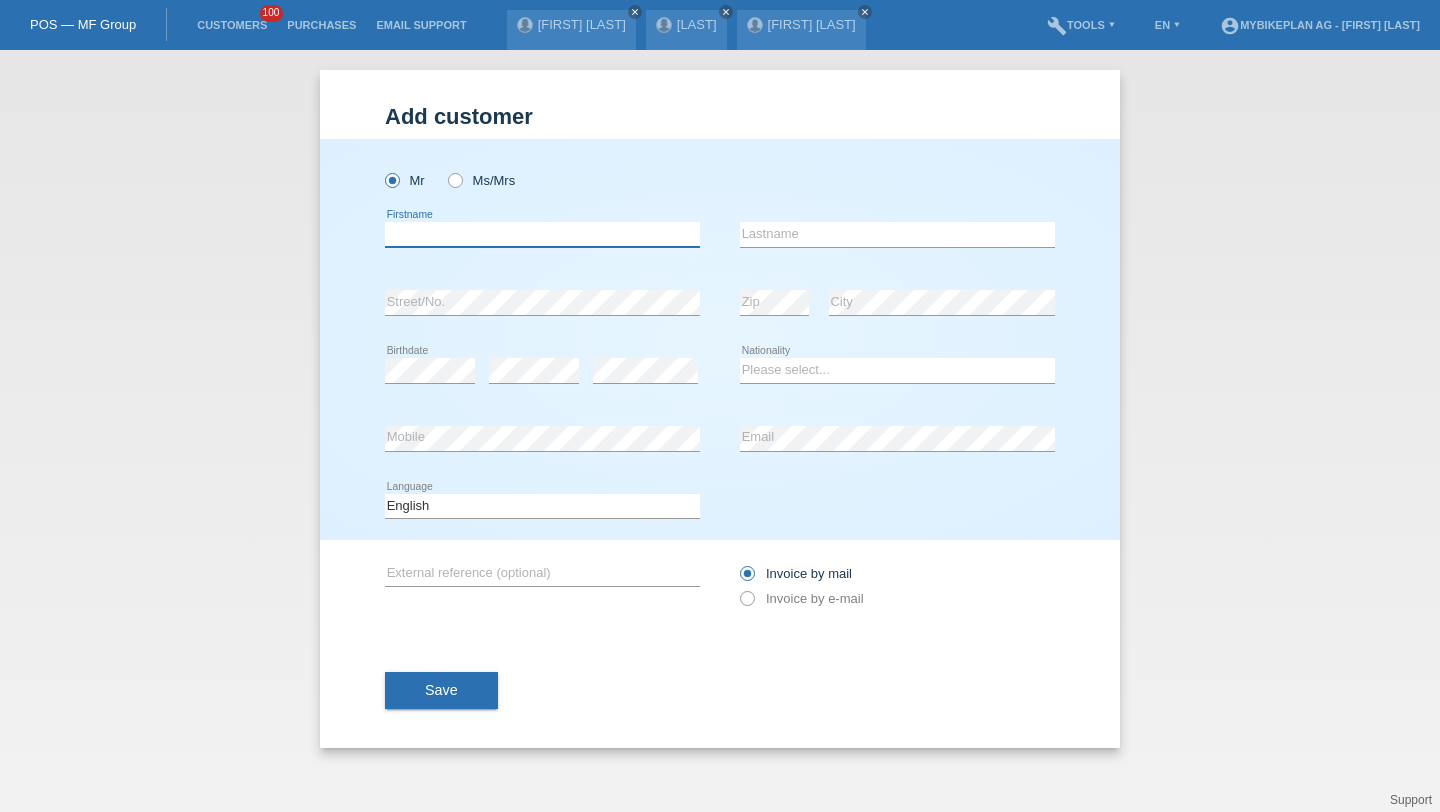click at bounding box center (542, 234) 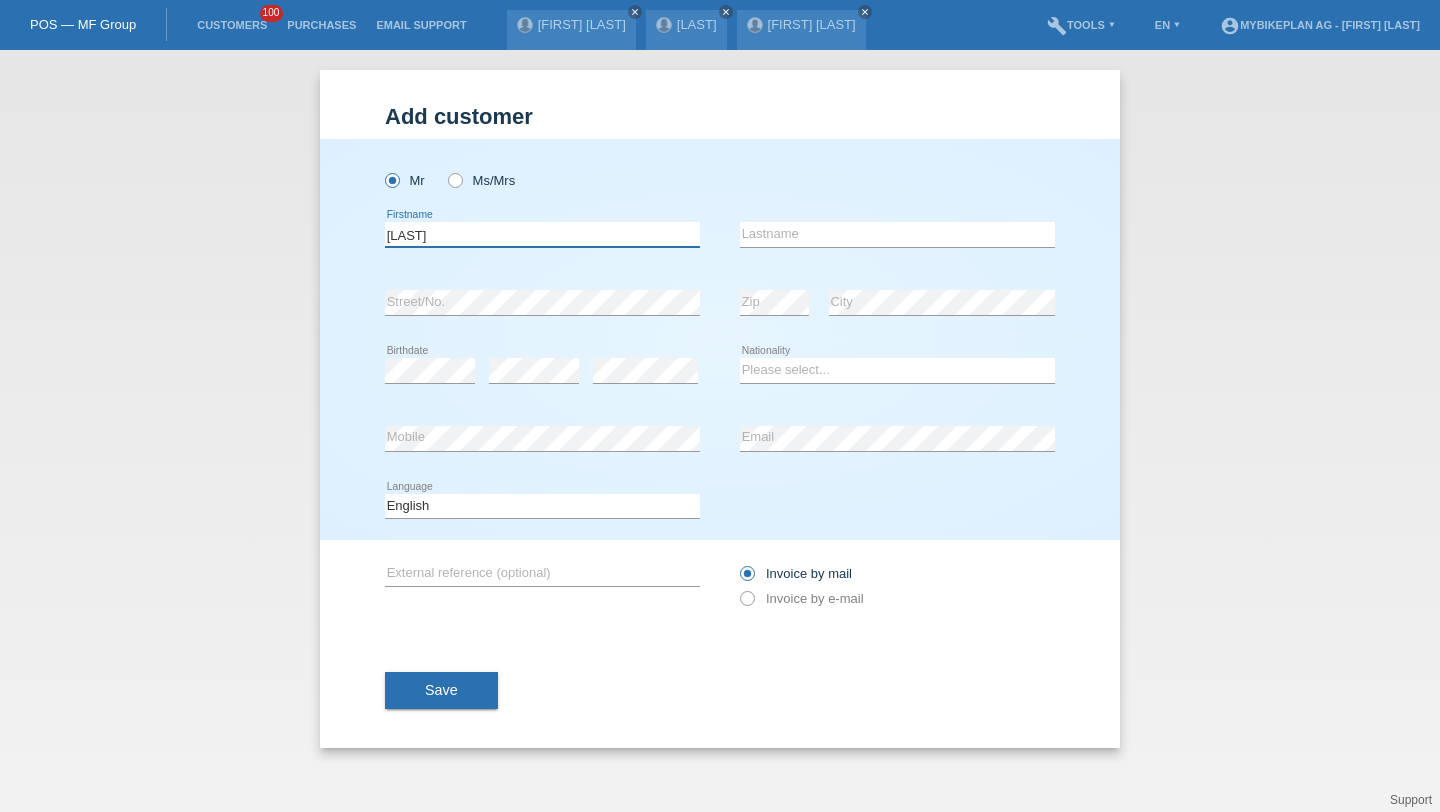 type on "Buddorj" 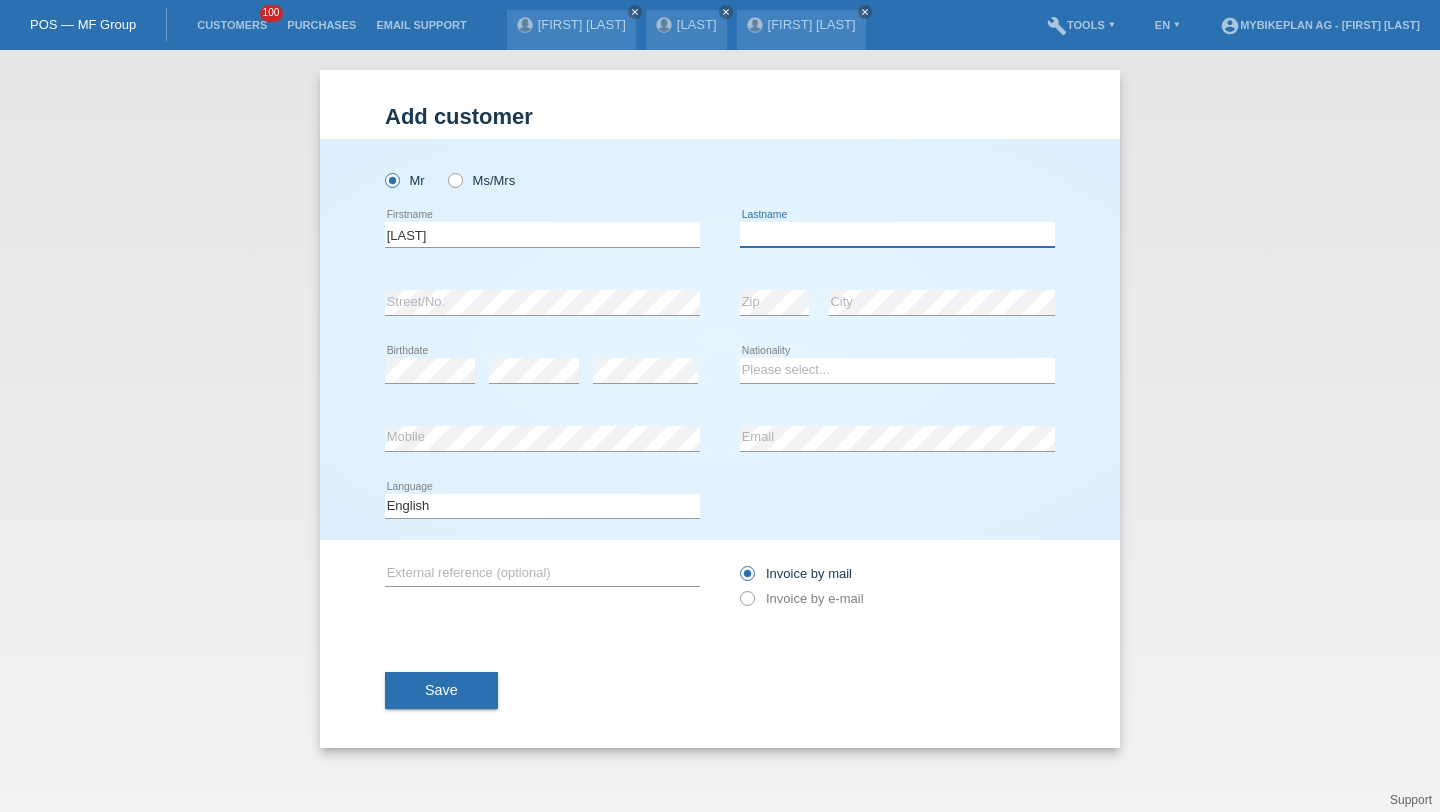 click at bounding box center (897, 234) 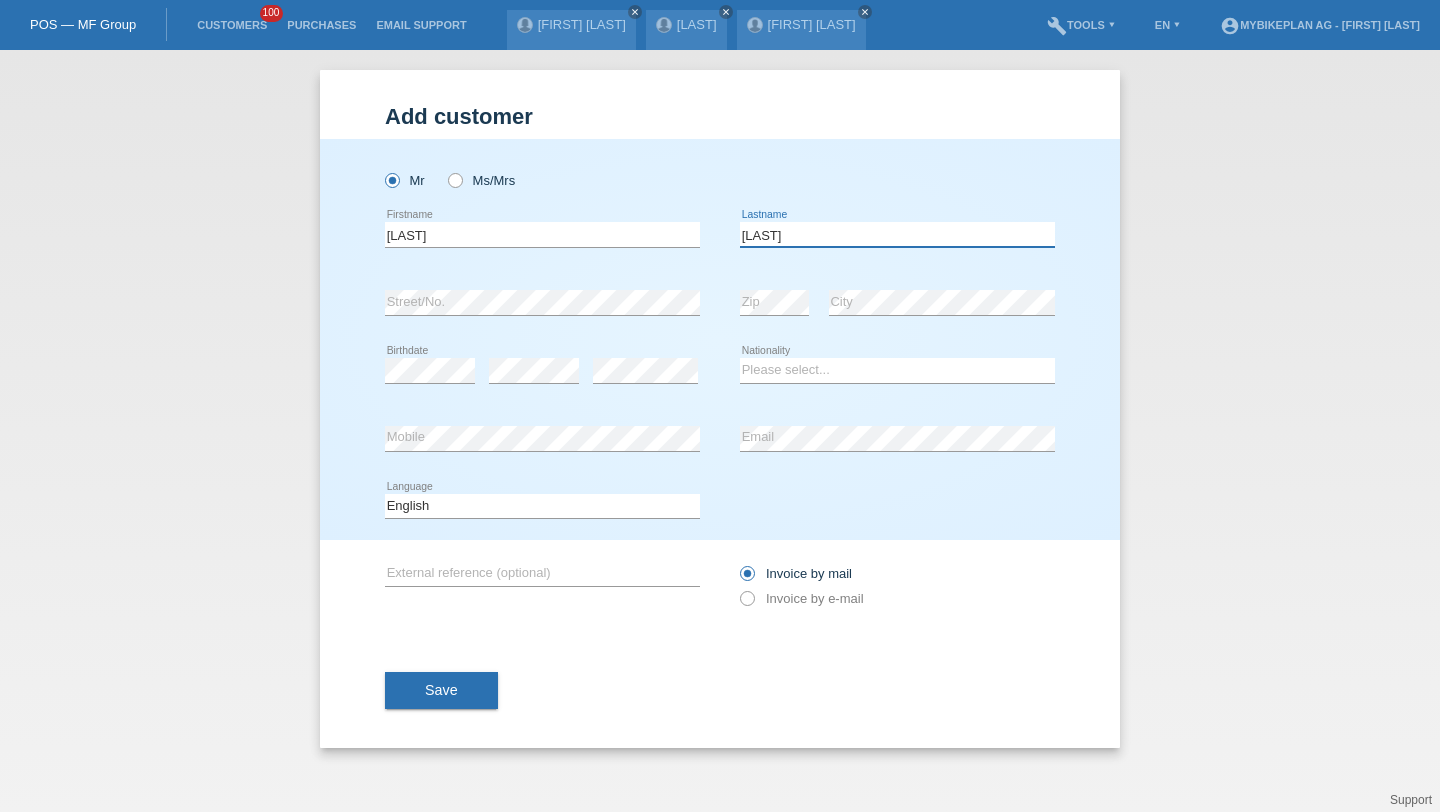 type on "Ochirbat" 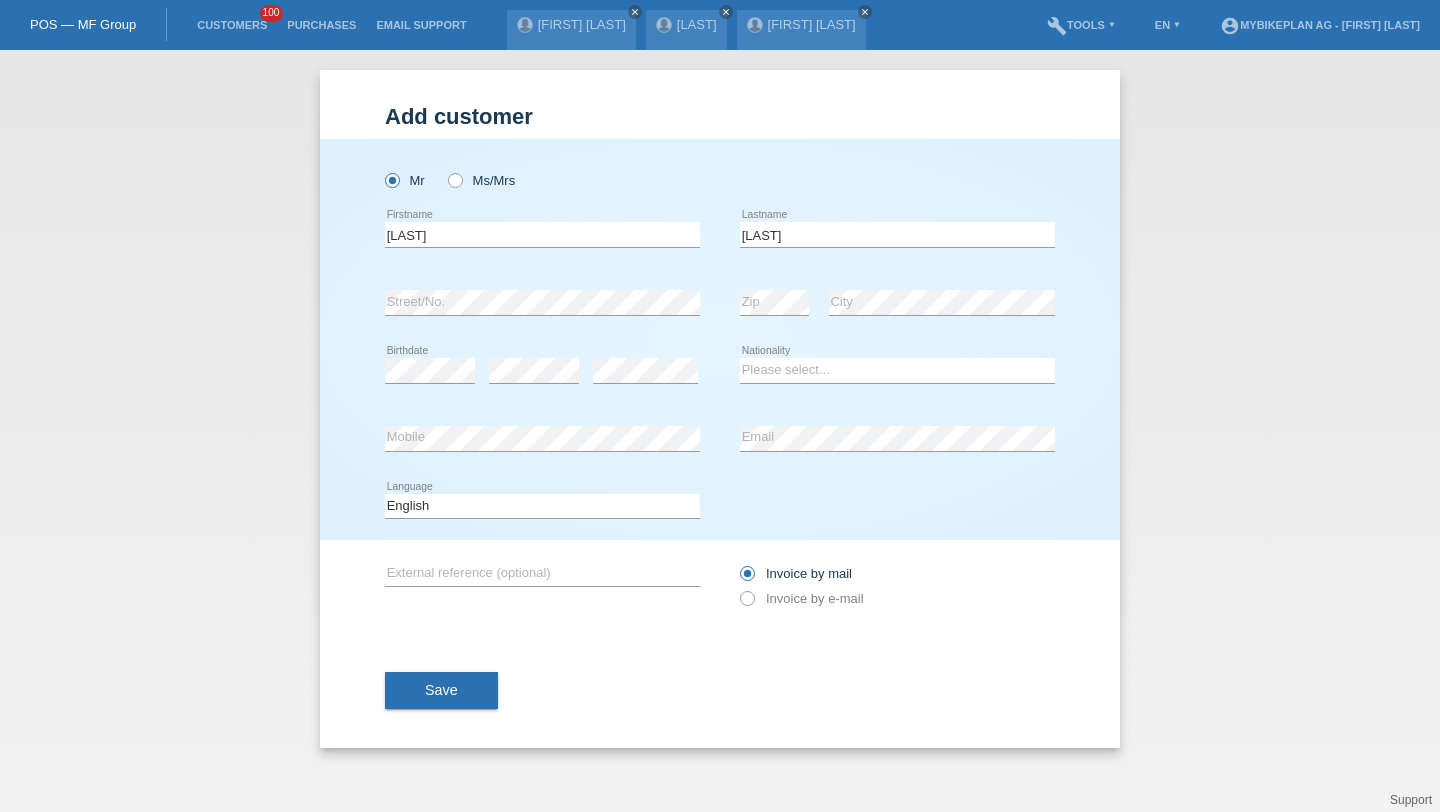 click on "error" at bounding box center [645, 371] 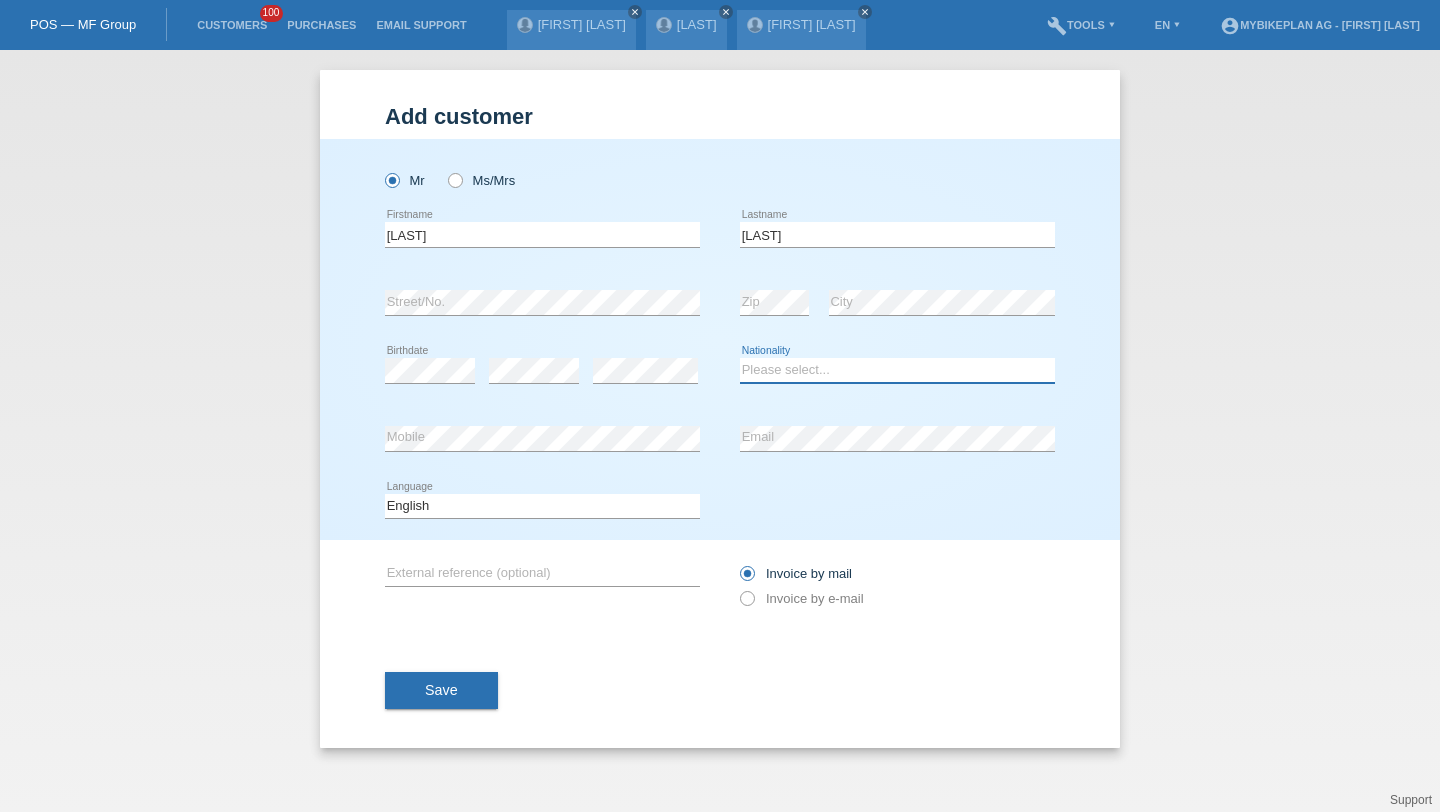 click on "Please select...
Switzerland
Austria
Germany
Liechtenstein
------------
Afghanistan
Åland Islands
Albania
Algeria
American Samoa Andorra Angola Anguilla Antarctica Antigua and Barbuda Argentina Armenia" at bounding box center [897, 370] 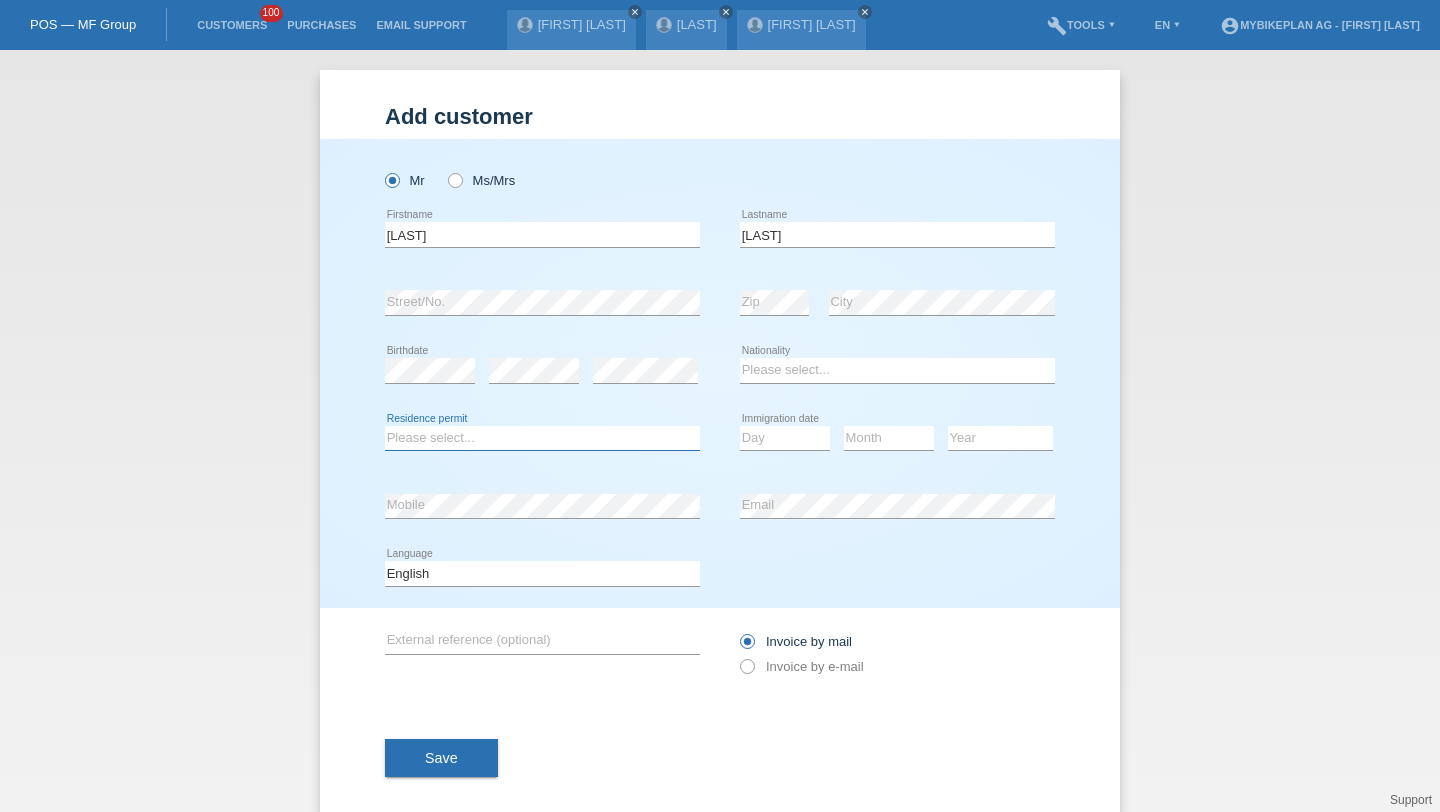 click on "Please select...
C
B
B - Refugee status
Other" at bounding box center [542, 438] 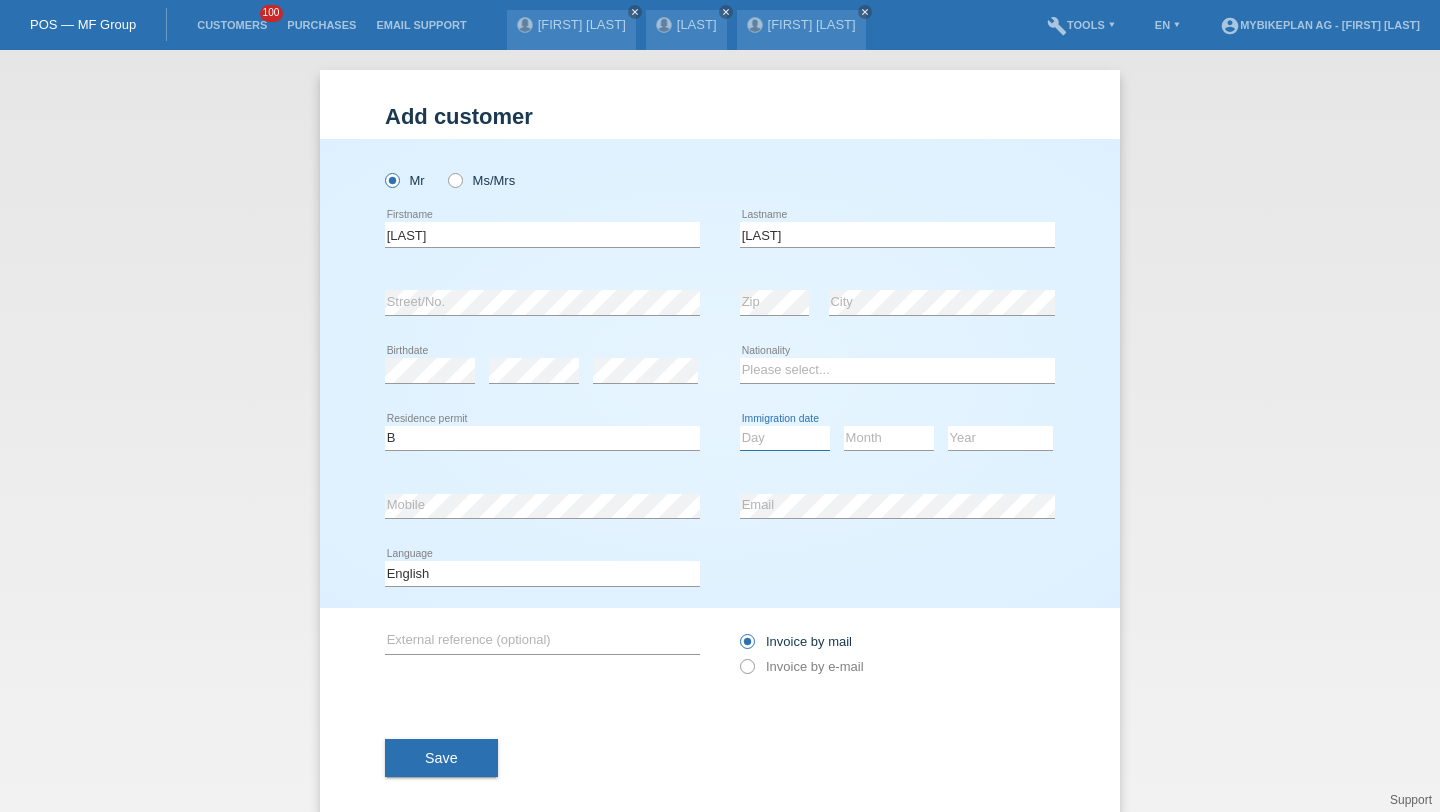 click on "Day
01
02
03
04
05
06
07
08
09
10 11" at bounding box center [785, 438] 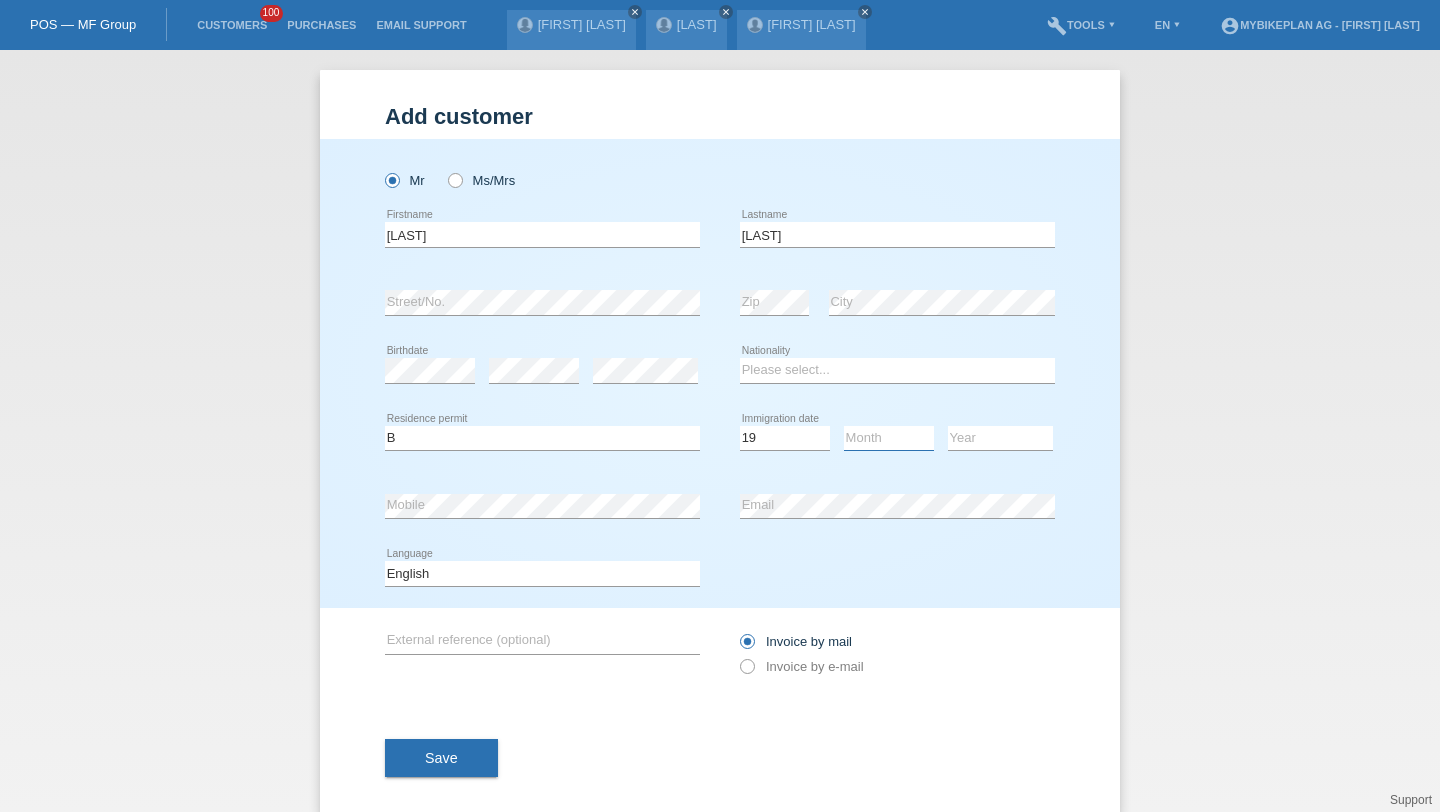 click on "Month
01
02
03
04
05
06
07
08
09
10 11" at bounding box center [889, 438] 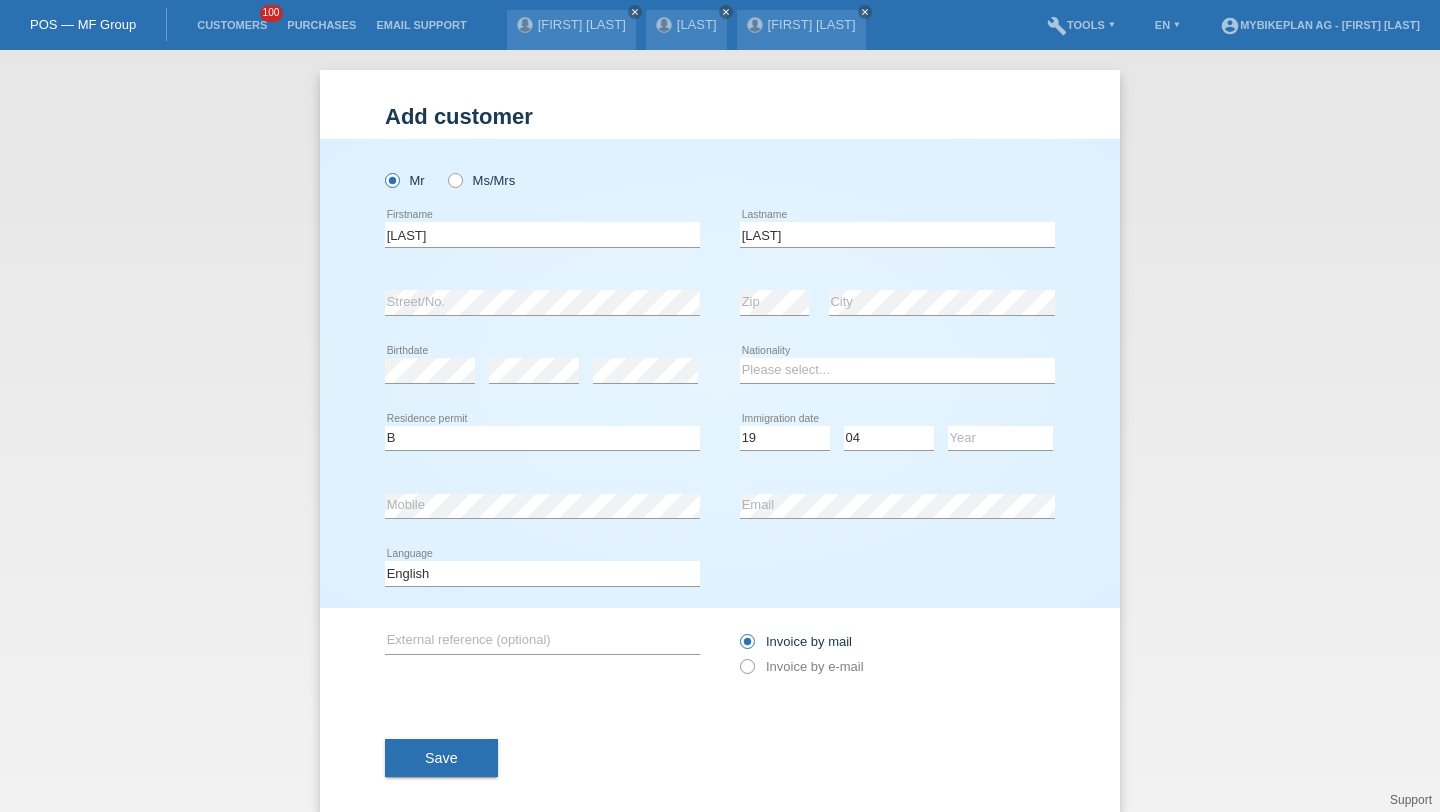 click on "Year
2025
2024
2023
2022
2021
2020
2019
2018
2017" at bounding box center (1000, 439) 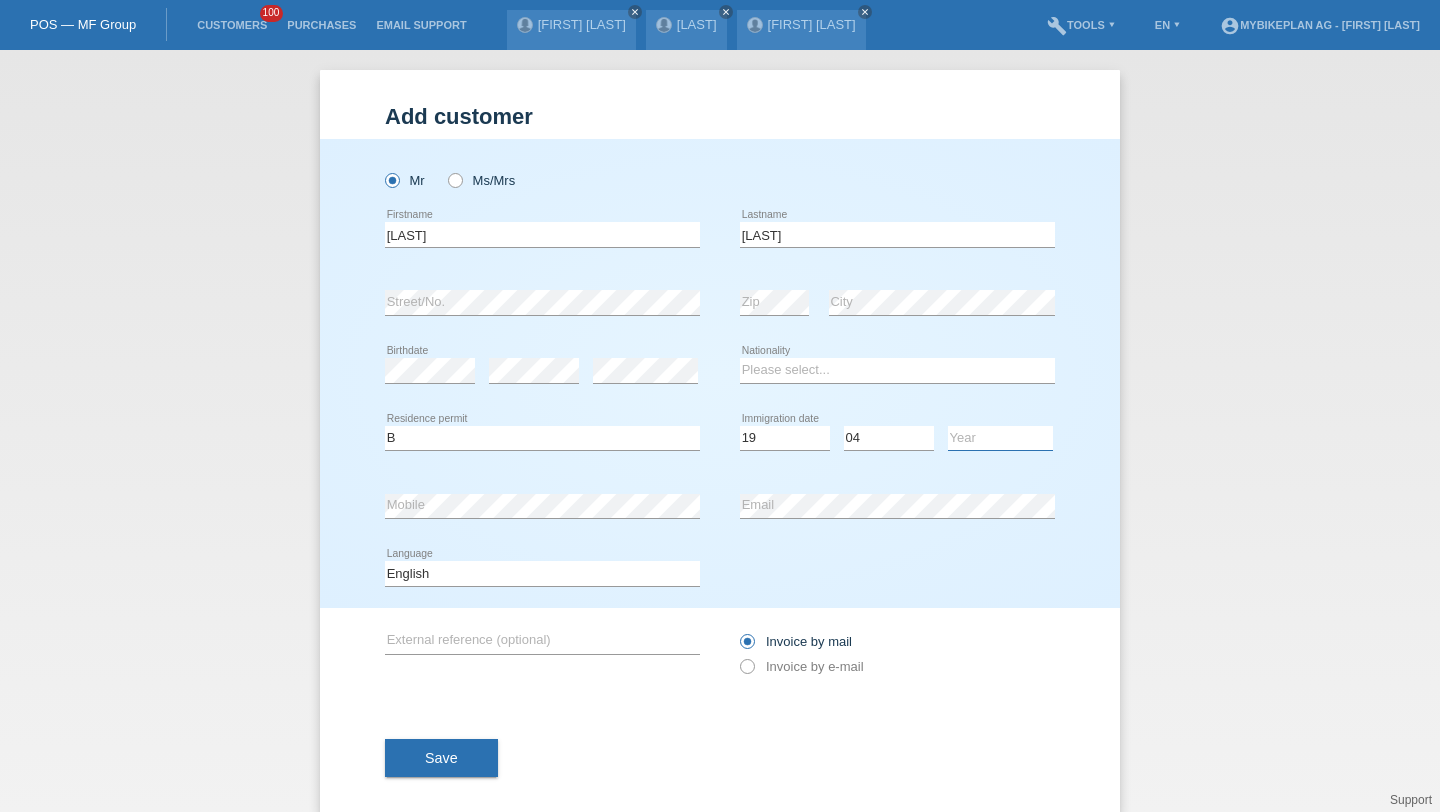 click on "Year
2025
2024
2023
2022
2021
2020
2019
2018
2017 2016 2015 2014 2013 2012 2011 2010 2009 2008 2007 2006 2005 2004 2003 2002 2001" at bounding box center [1000, 438] 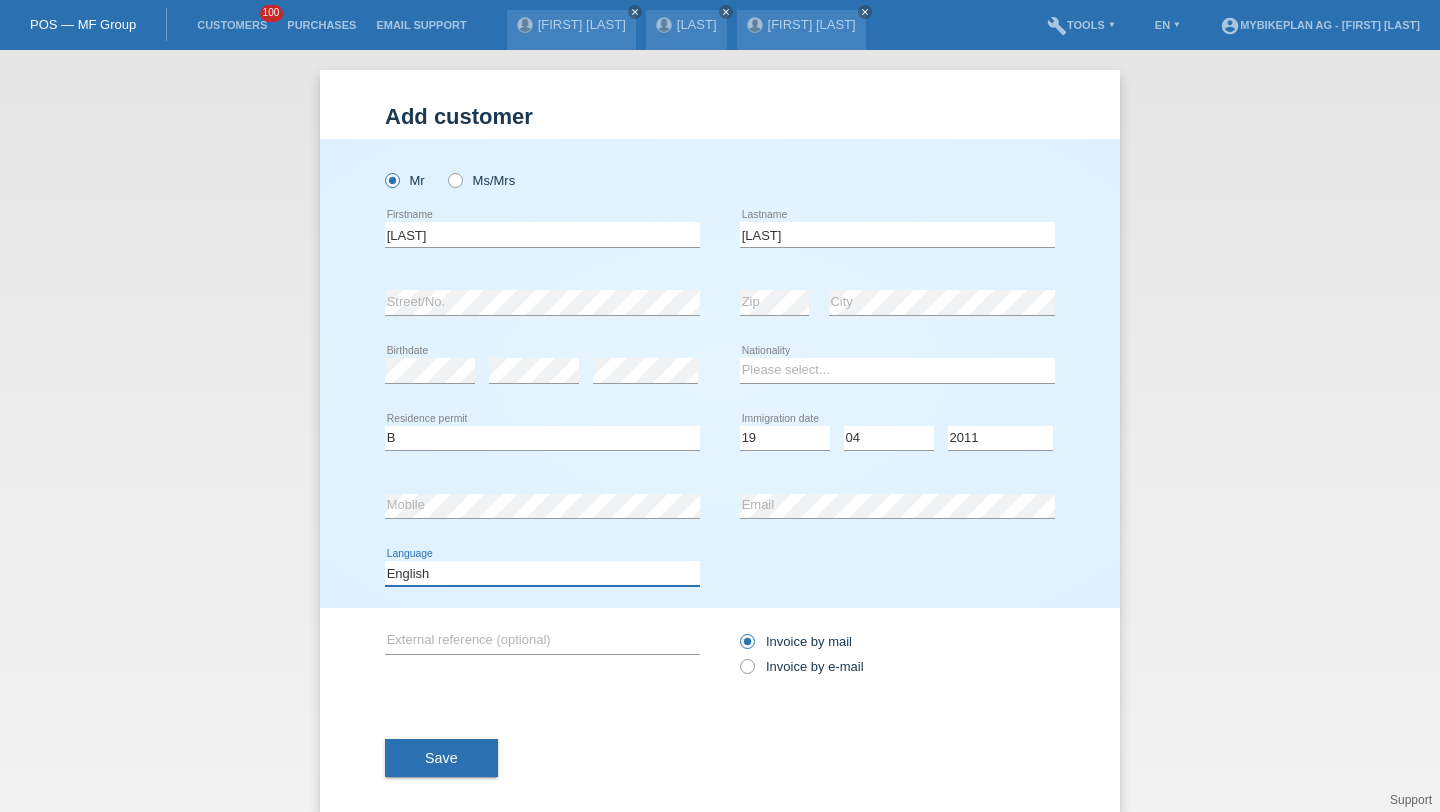 click on "Deutsch
Français
Italiano
English" at bounding box center [542, 573] 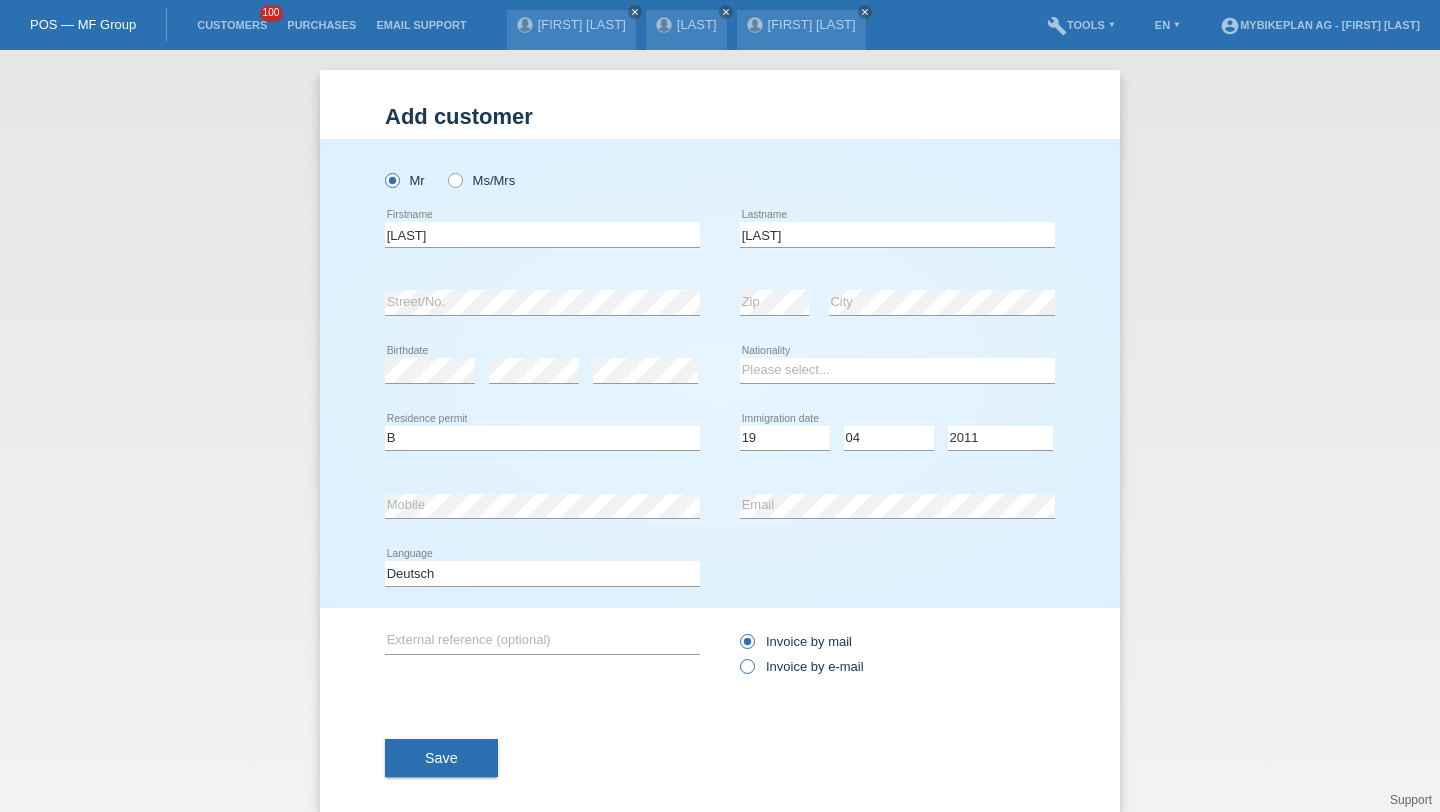 click on "Invoice by e-mail" at bounding box center (796, 641) 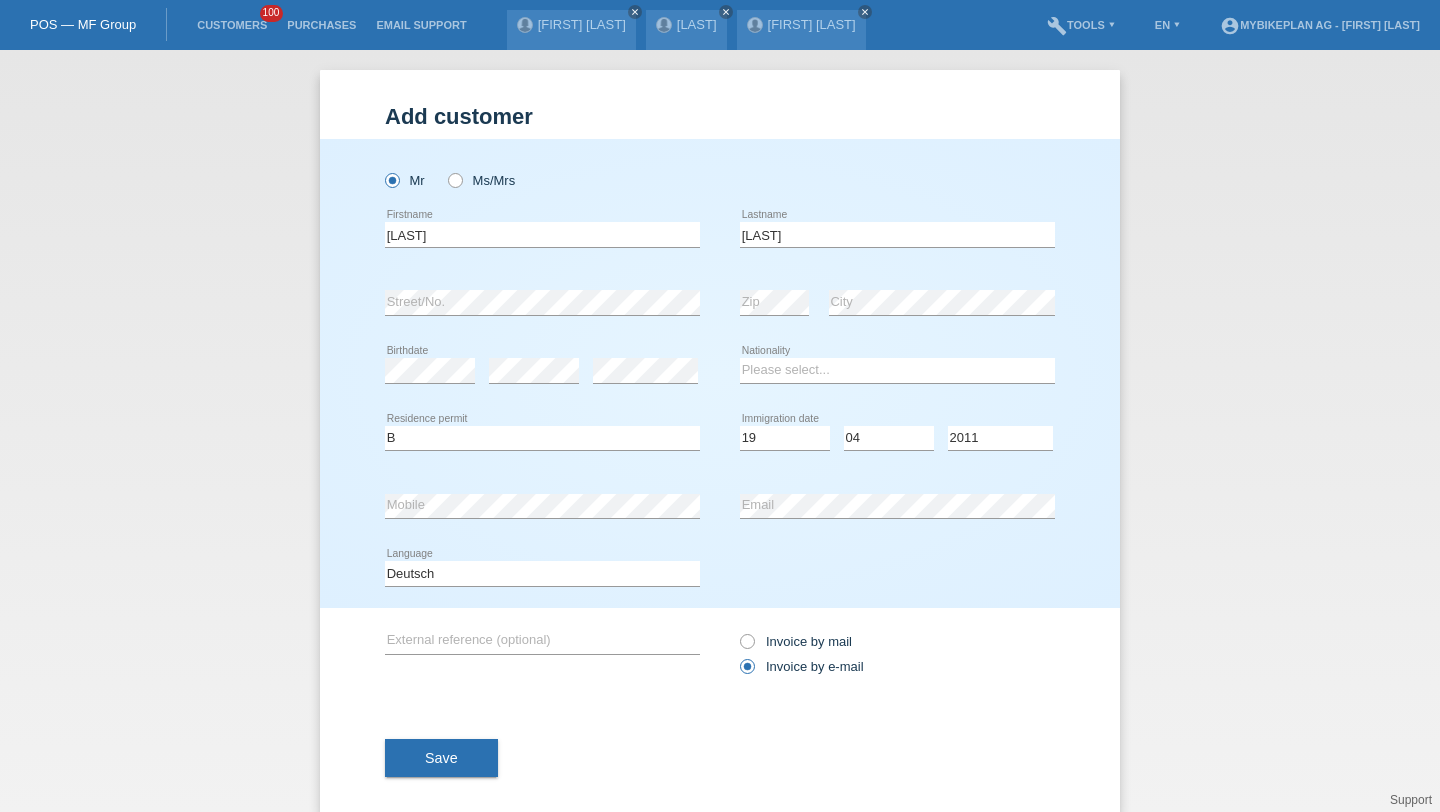 click on "Save" at bounding box center [441, 758] 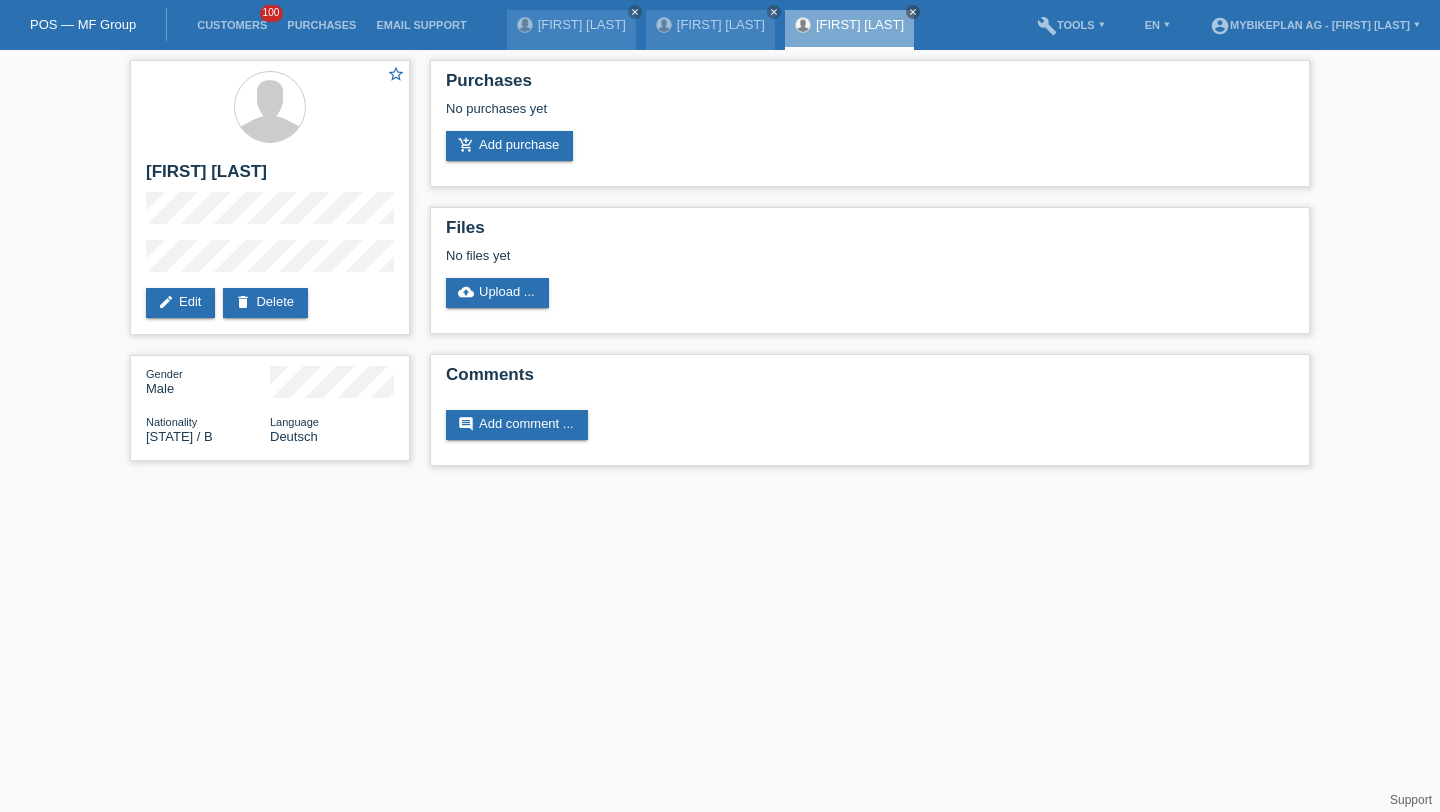 scroll, scrollTop: 0, scrollLeft: 0, axis: both 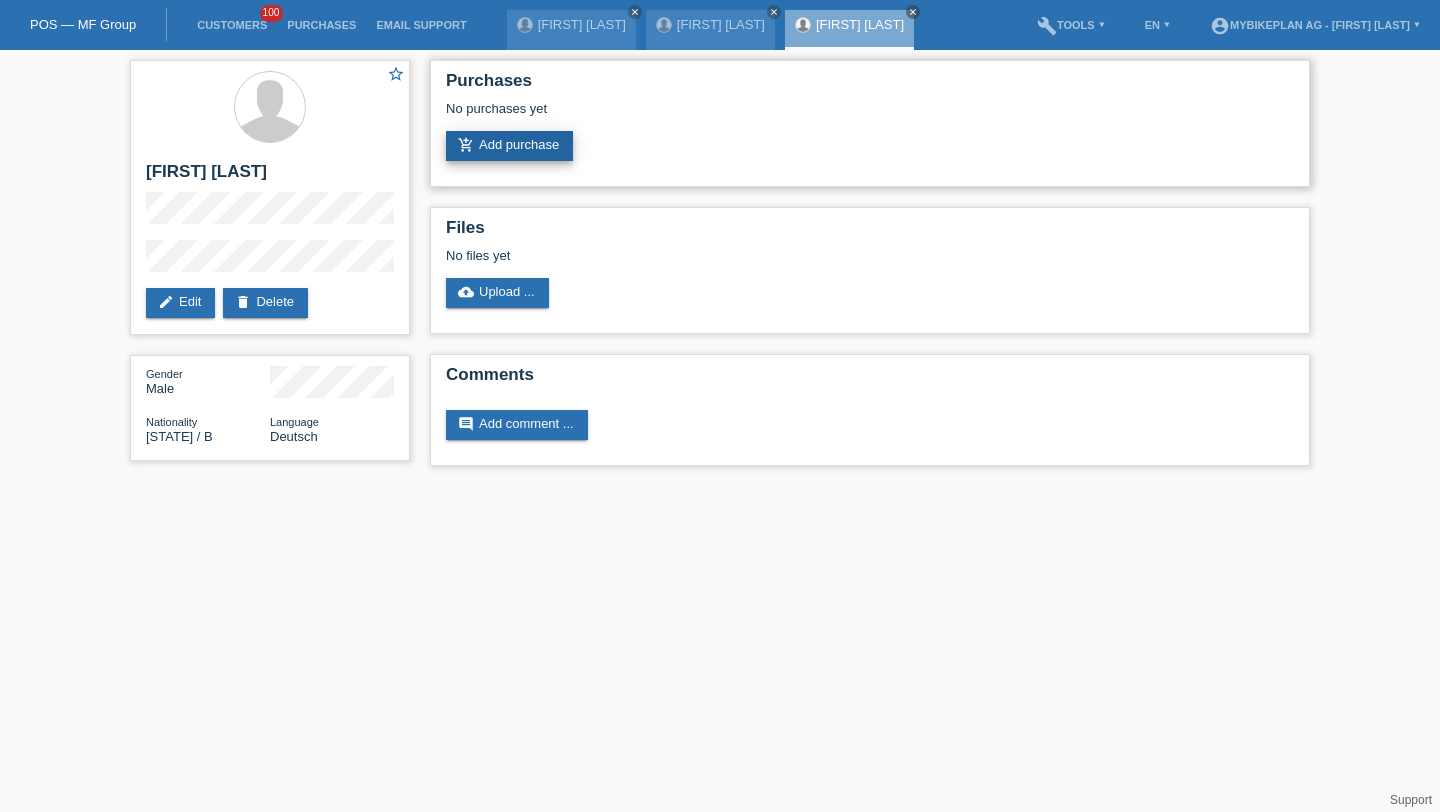 click on "add_shopping_cart  Add purchase" at bounding box center [509, 146] 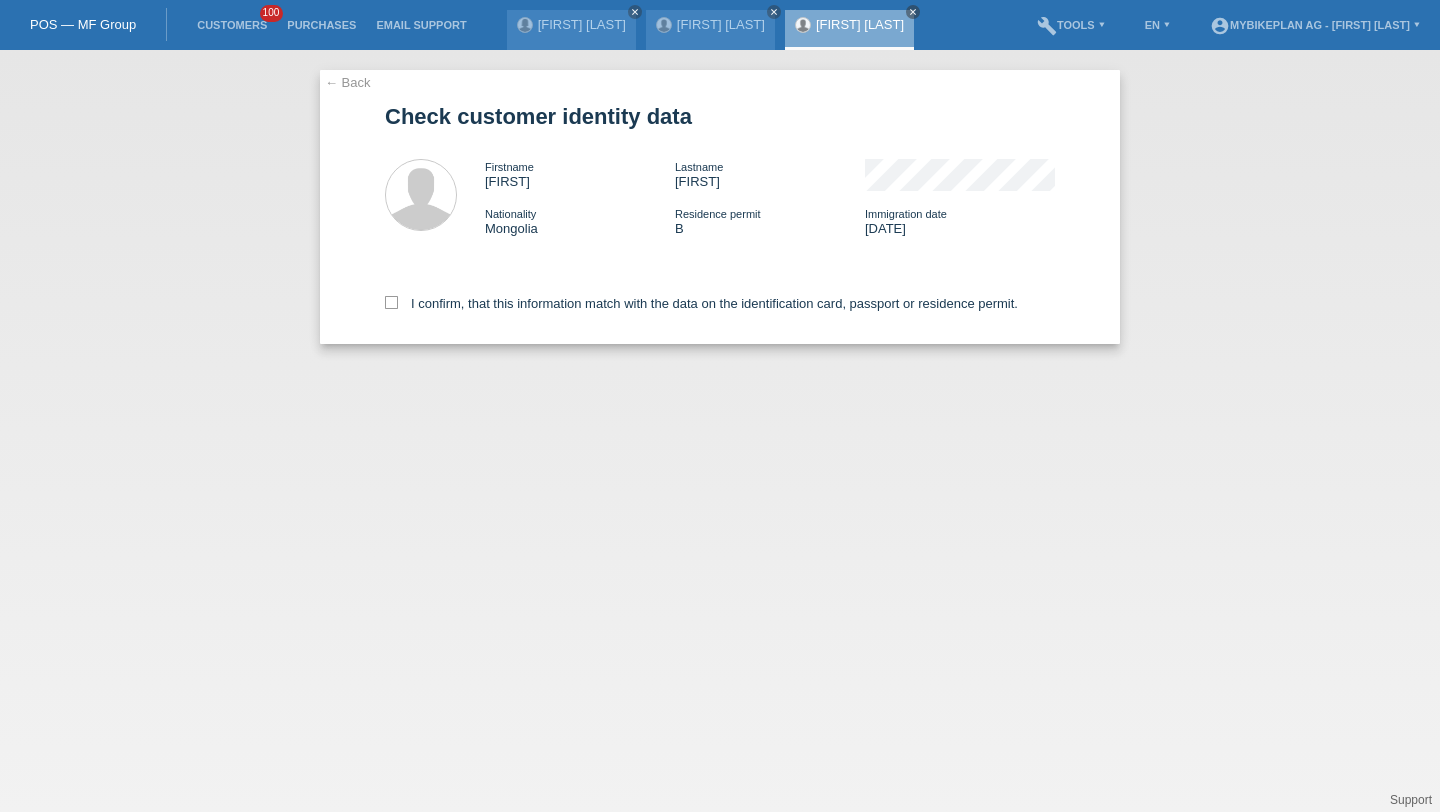 scroll, scrollTop: 0, scrollLeft: 0, axis: both 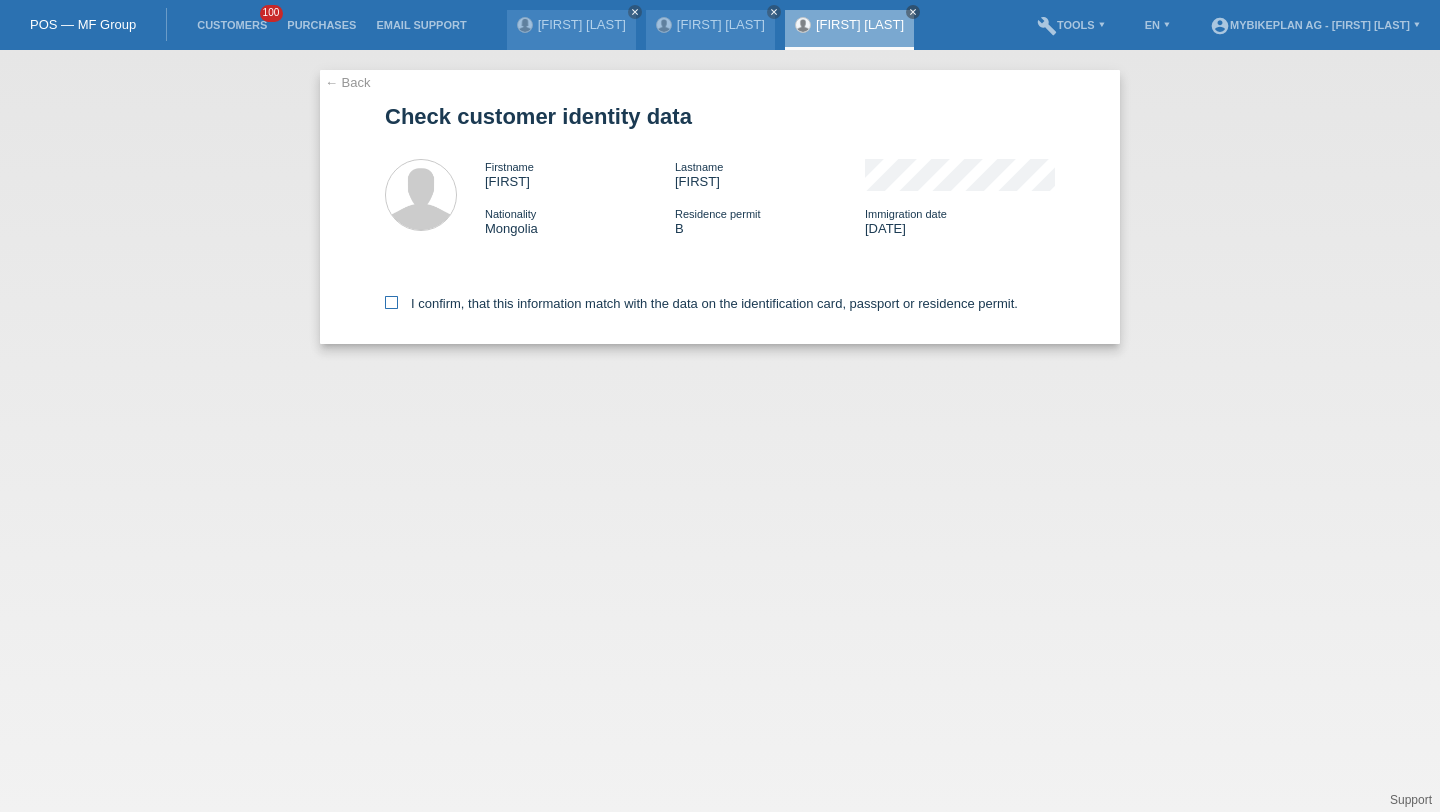 click on "I confirm, that this information match with the data on the identification card, passport or residence permit." at bounding box center (701, 303) 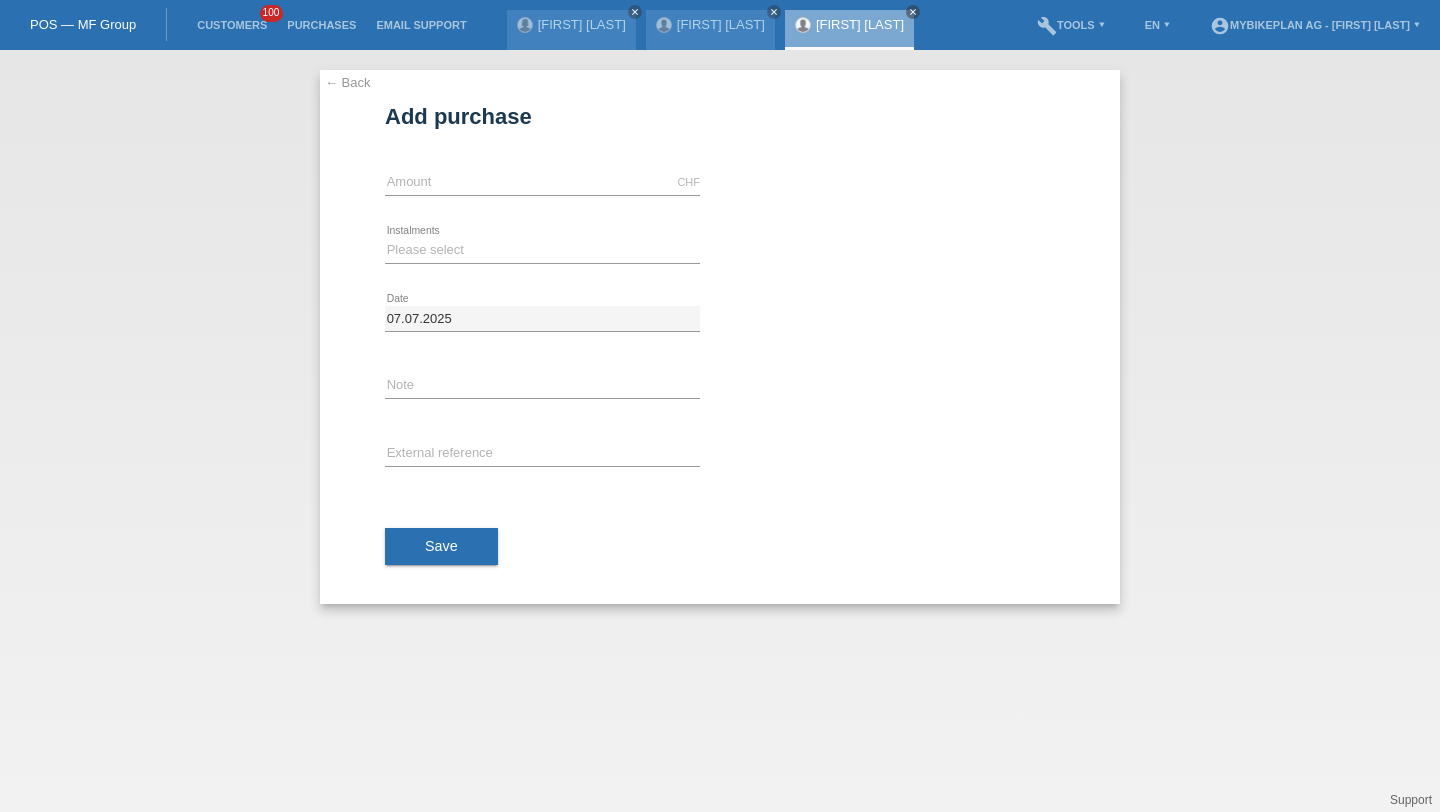 scroll, scrollTop: 0, scrollLeft: 0, axis: both 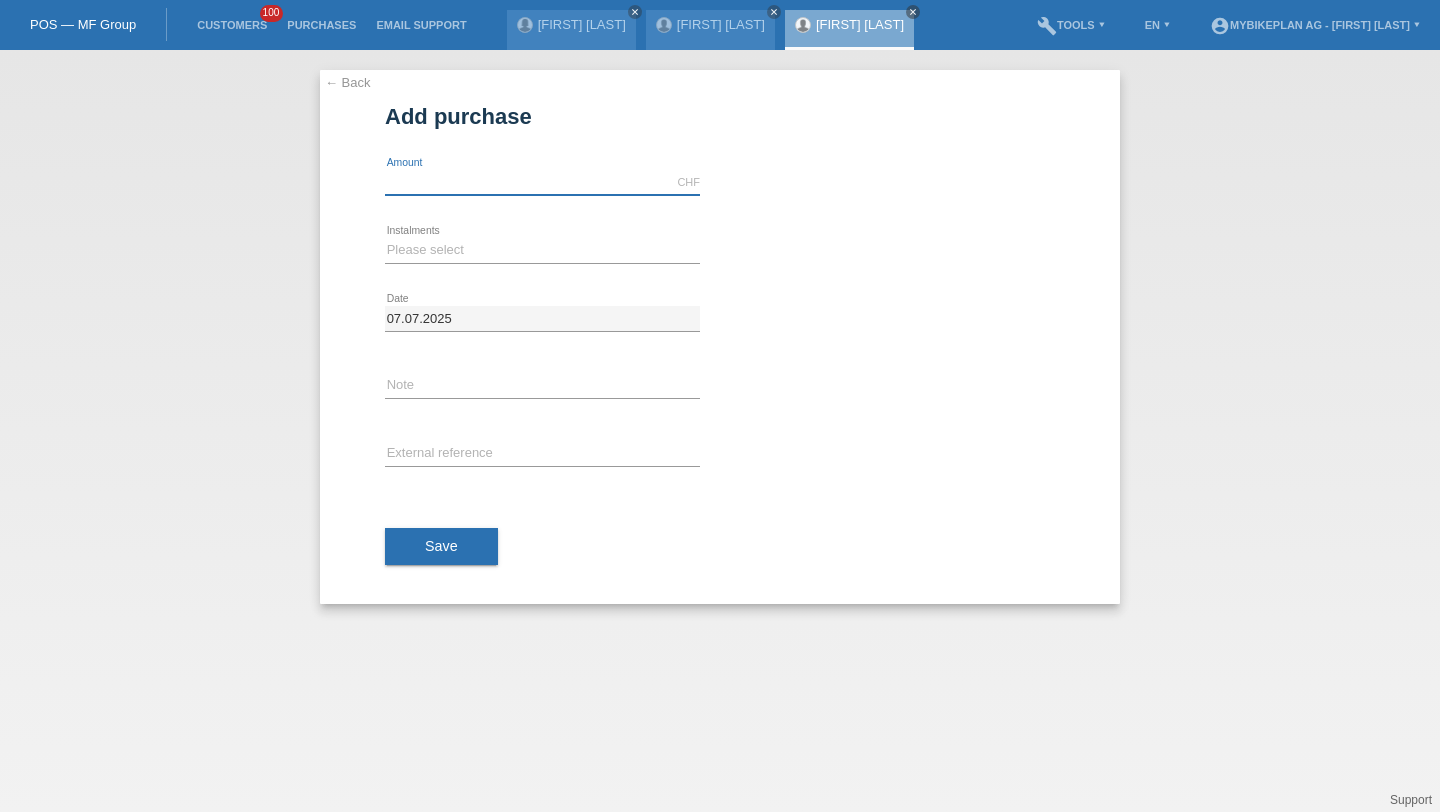 click at bounding box center (542, 182) 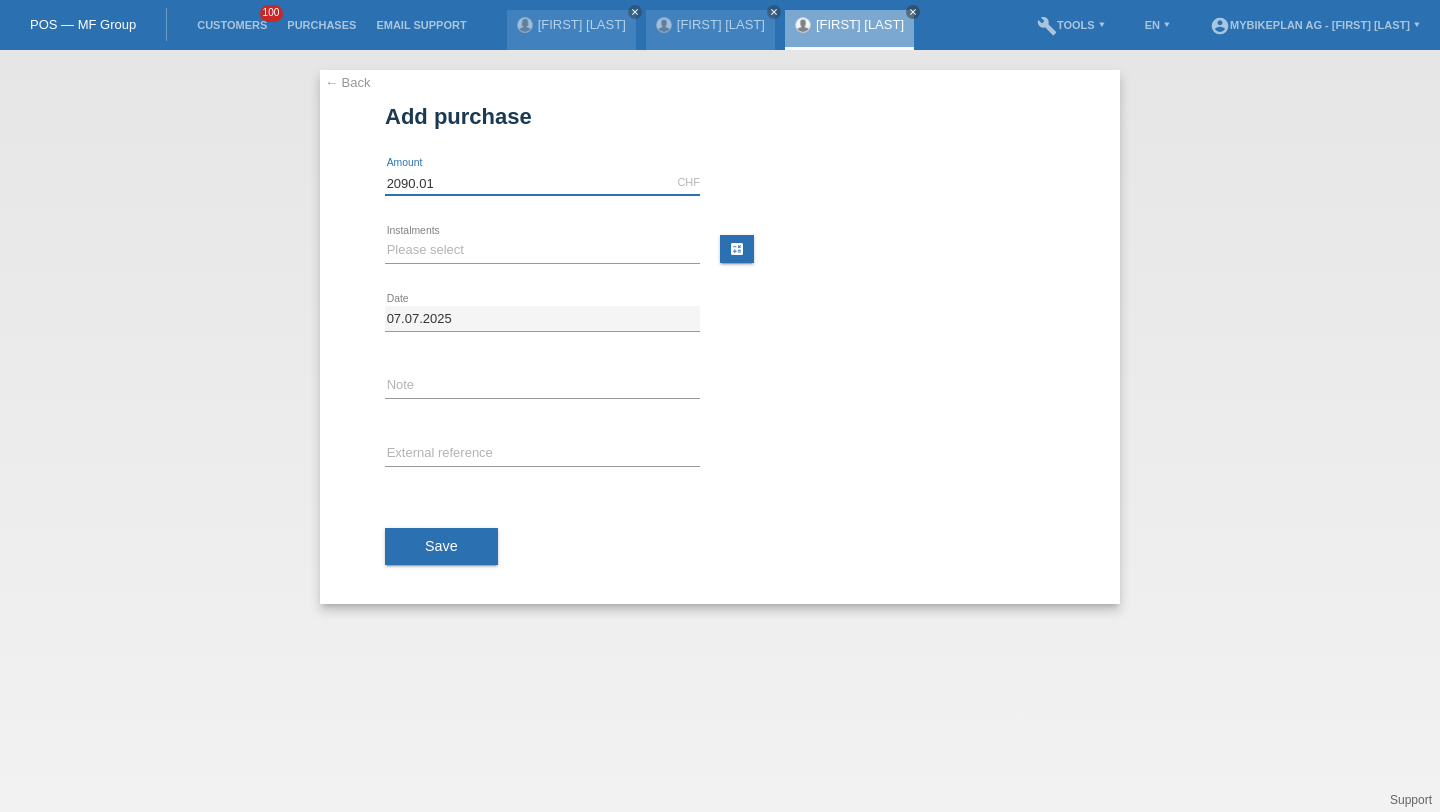 type on "2090.01" 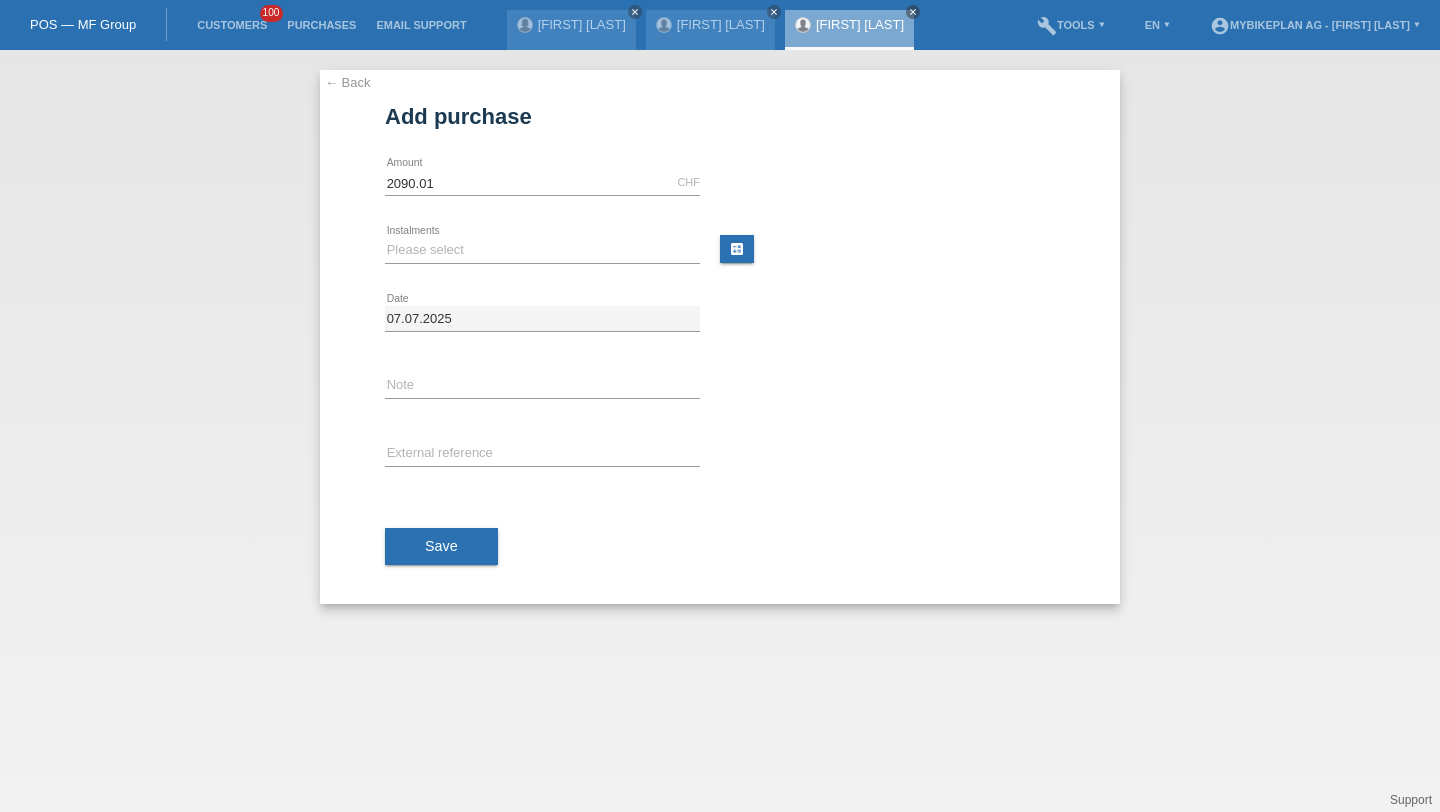 click on "Please select
6 instalments
12 instalments
18 instalments
24 instalments
36 instalments
48 instalments
error
Instalments" at bounding box center (542, 183) 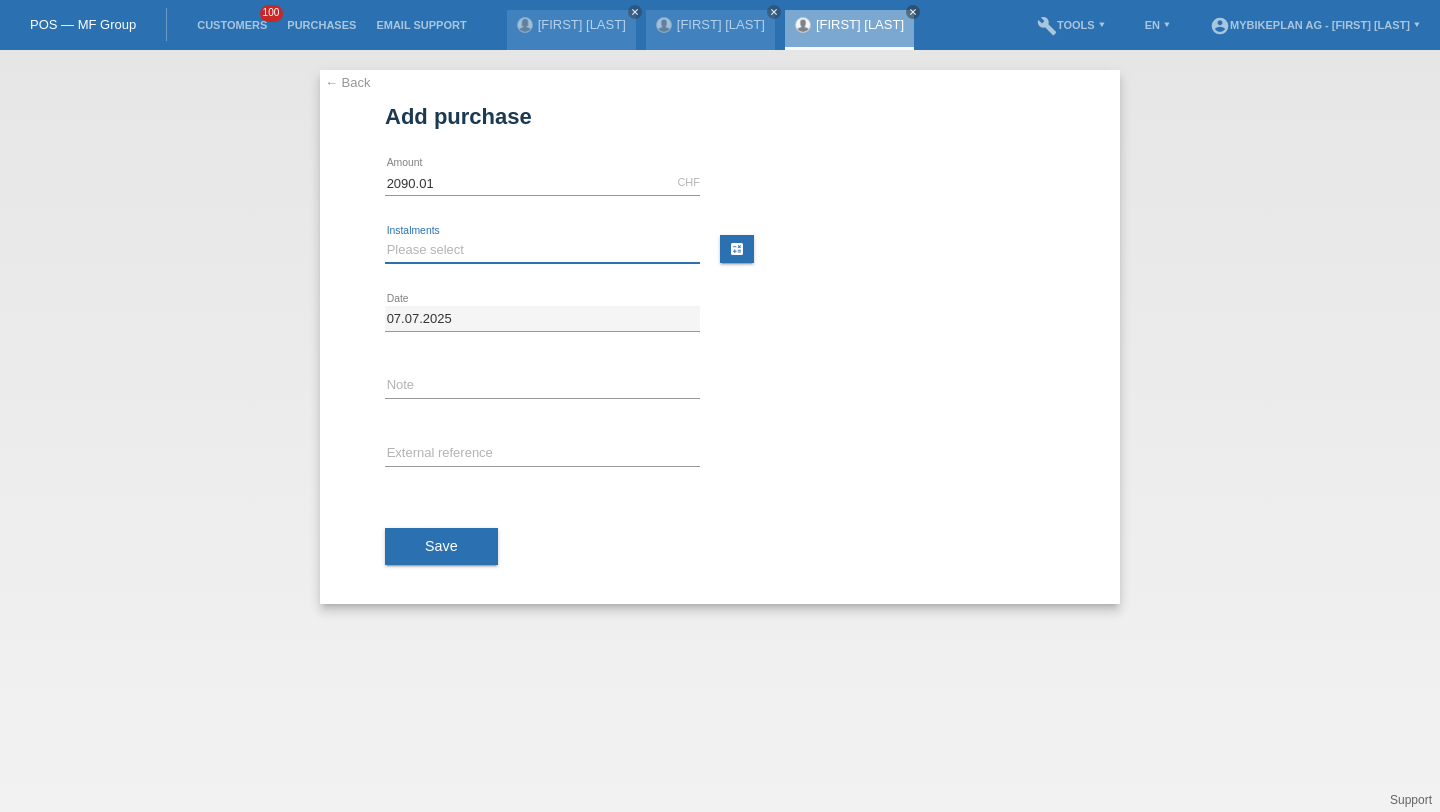 click on "Please select
6 instalments
12 instalments
18 instalments
24 instalments
36 instalments
48 instalments" at bounding box center [542, 250] 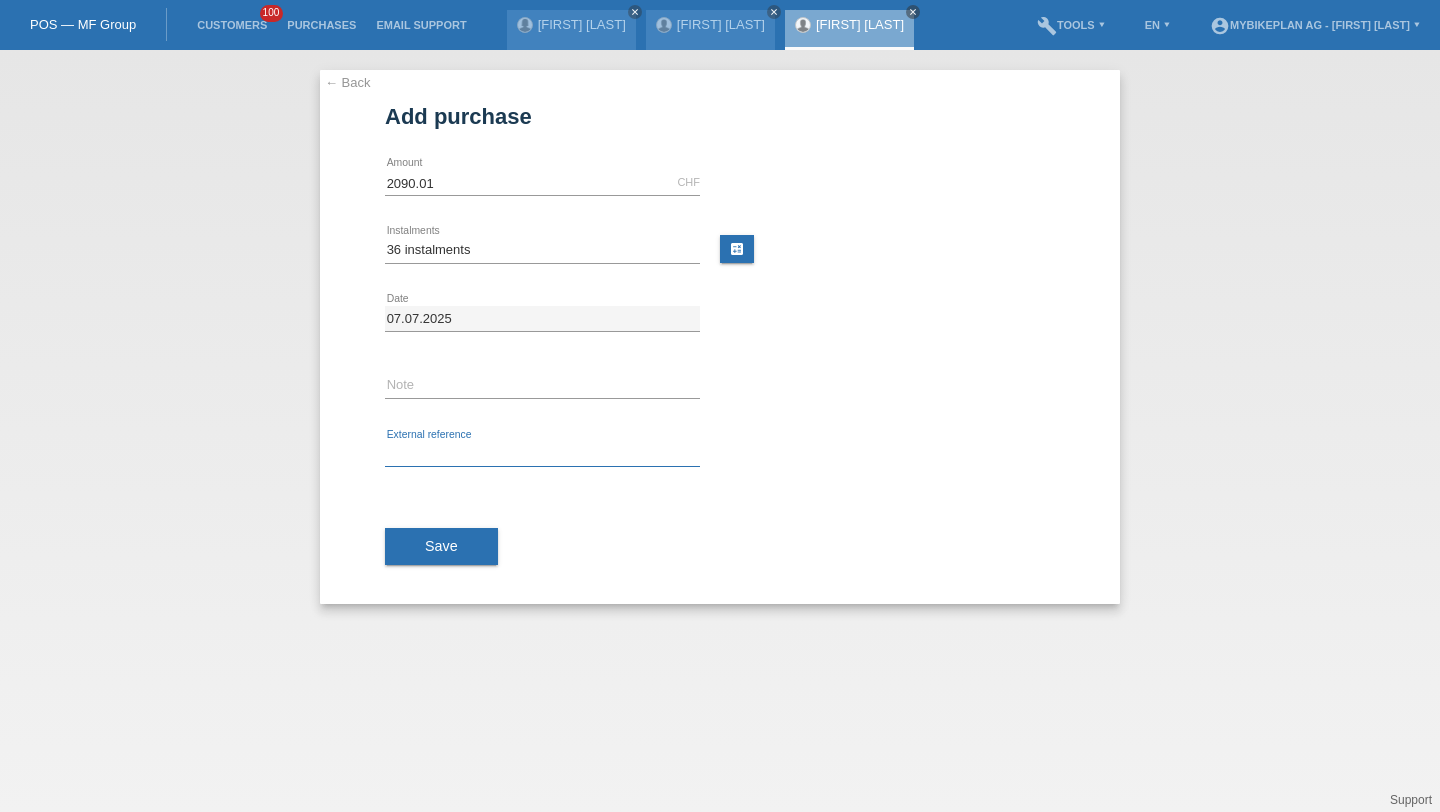 click at bounding box center (542, 454) 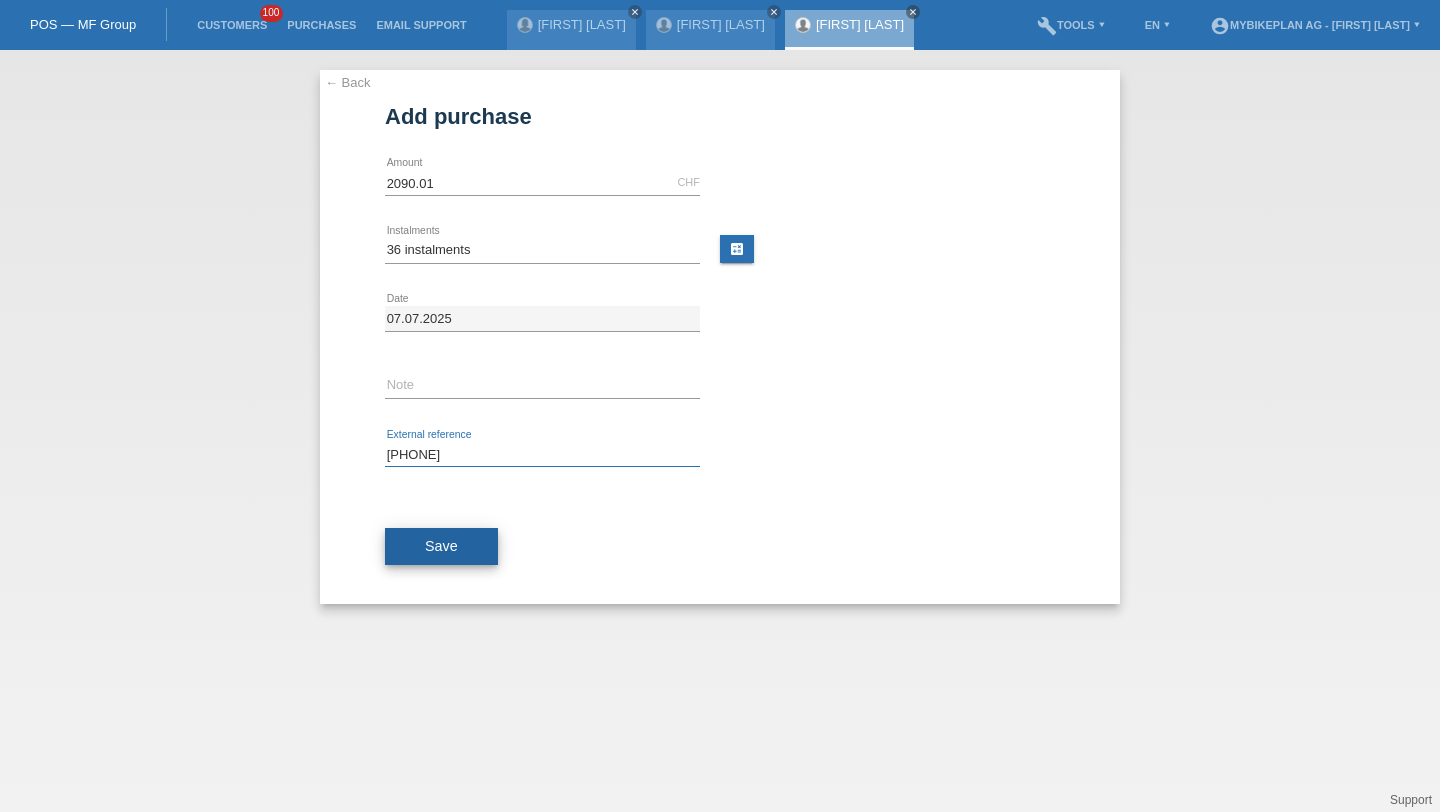 type on "[PHONE]" 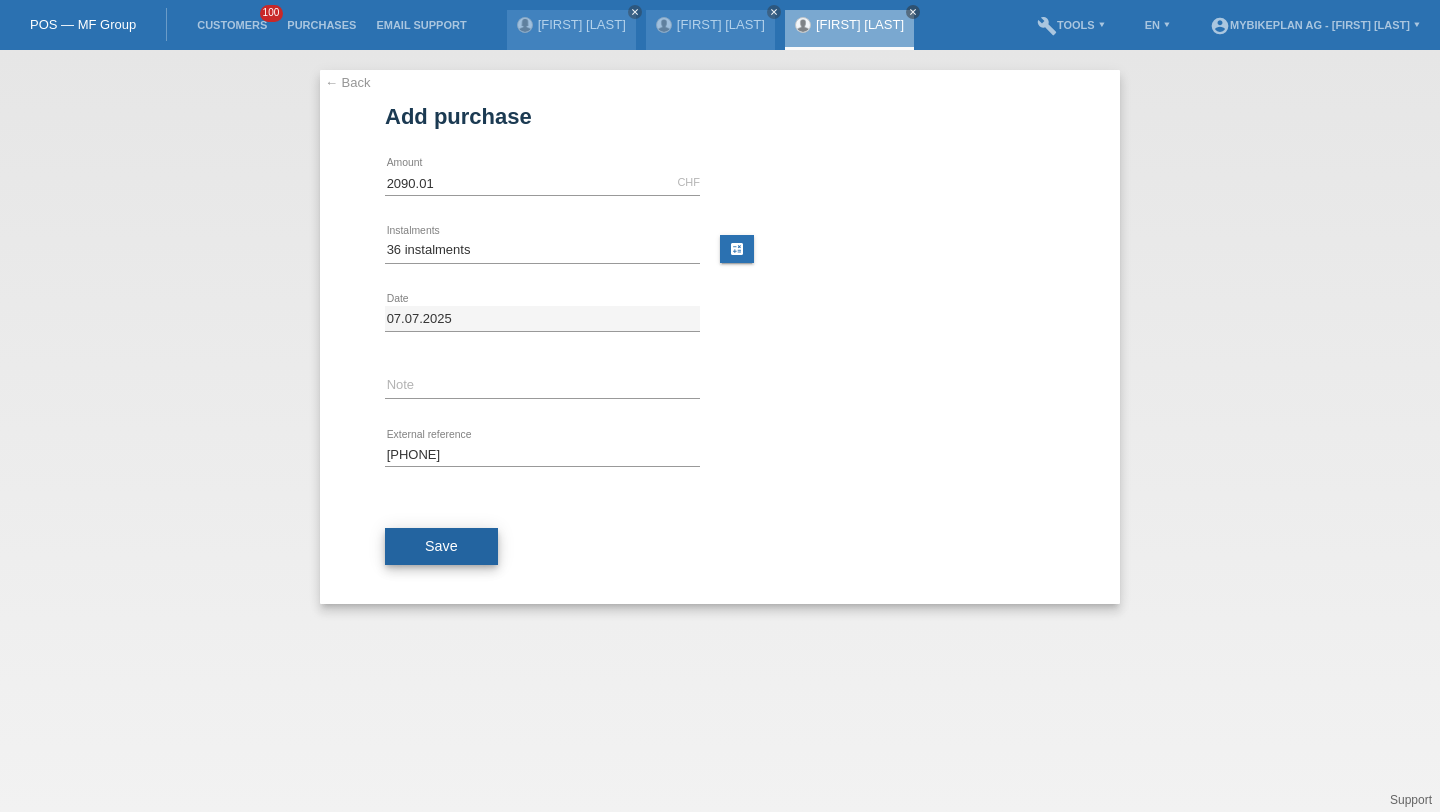 click on "Save" at bounding box center [441, 547] 